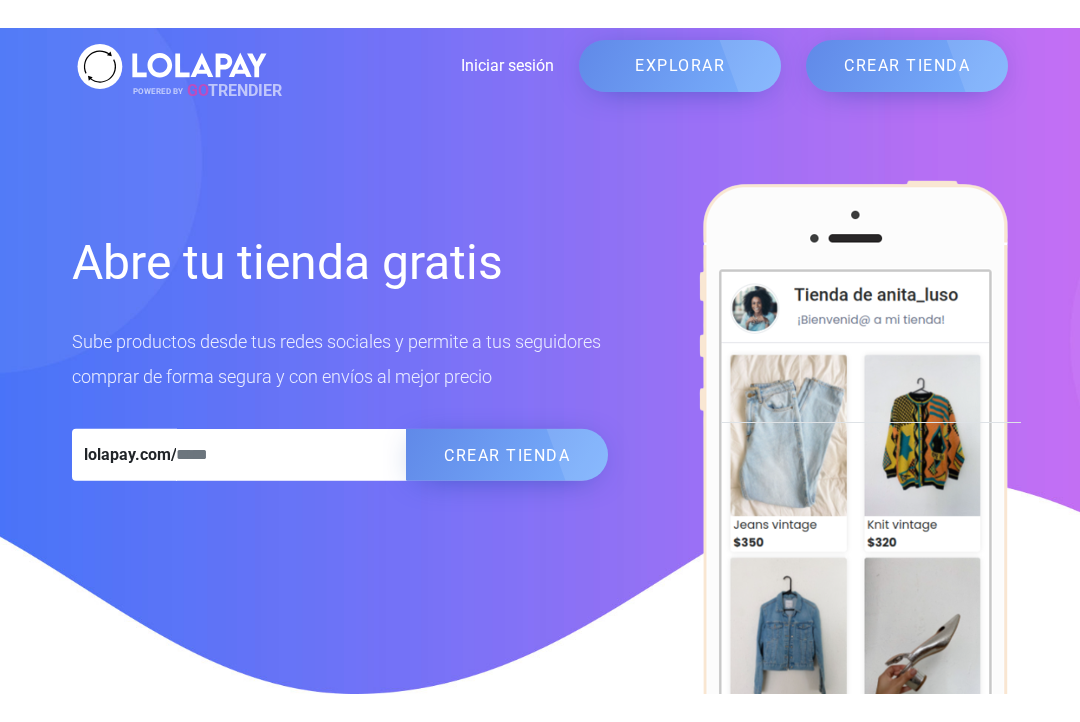 scroll, scrollTop: 0, scrollLeft: 0, axis: both 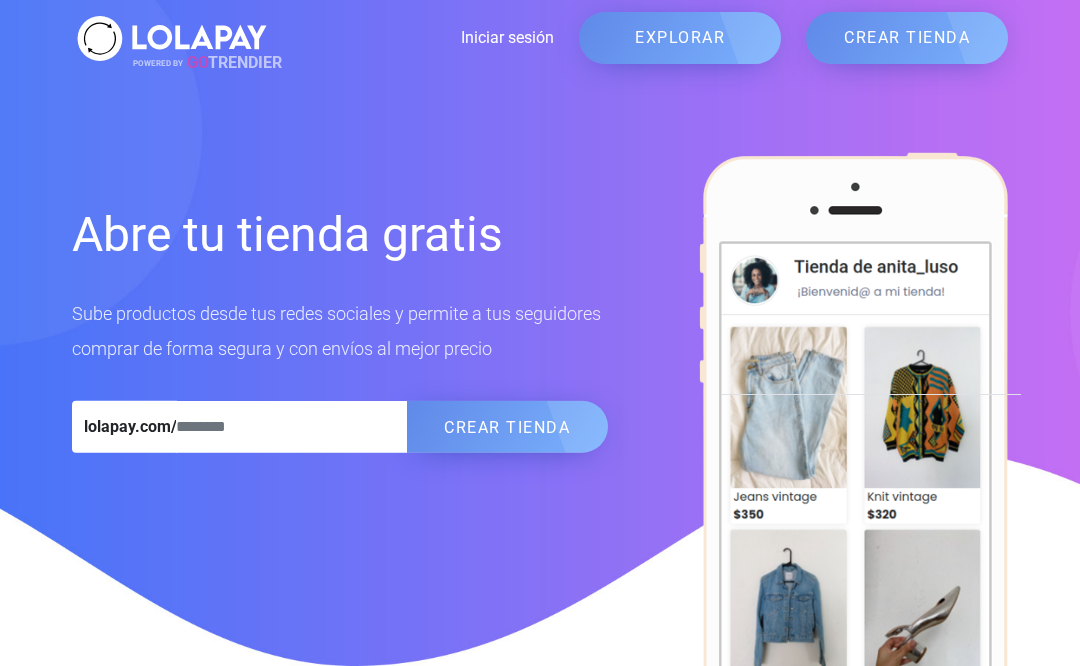 click at bounding box center [291, 427] 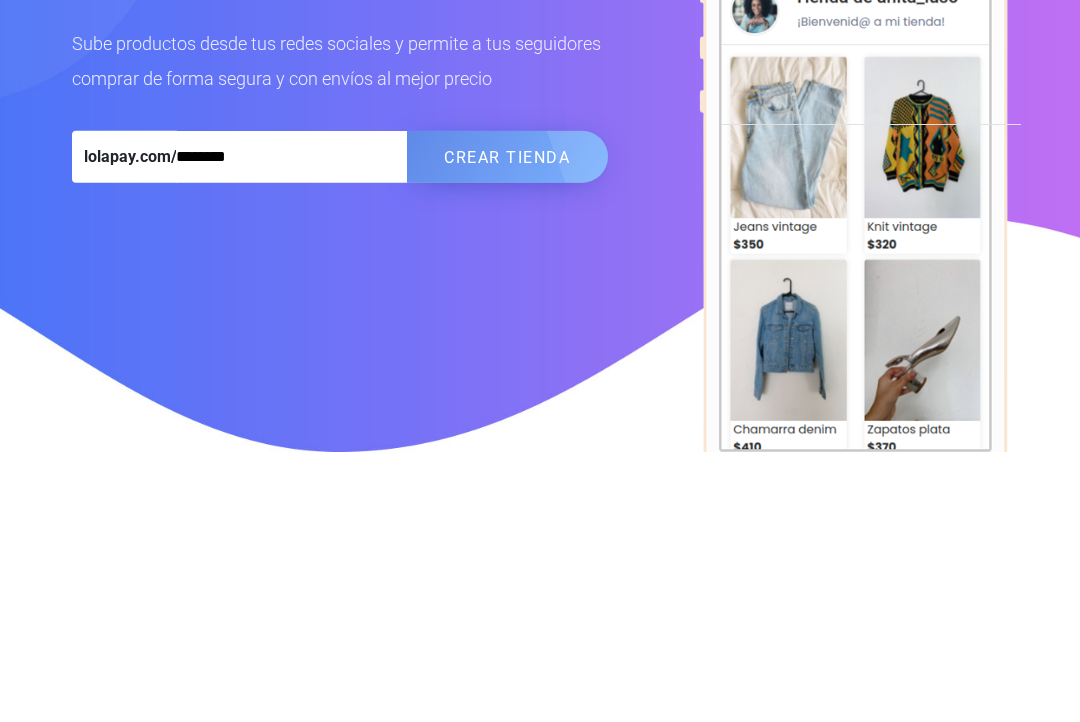 type on "********" 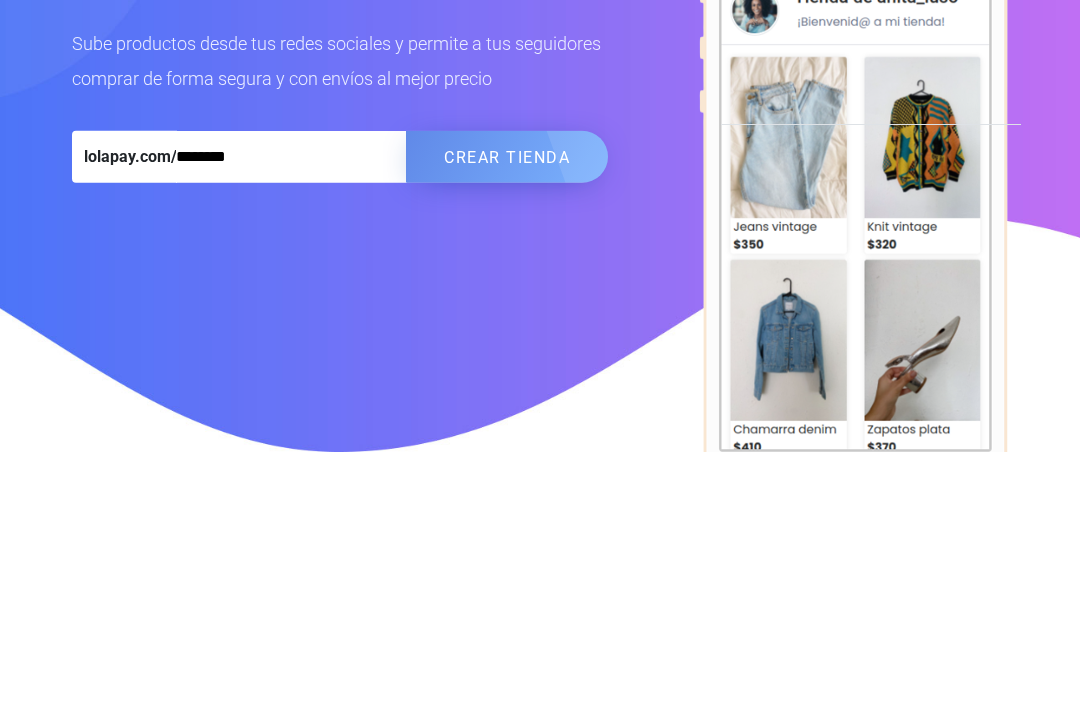 click on "CREAR TIENDA" at bounding box center [507, 427] 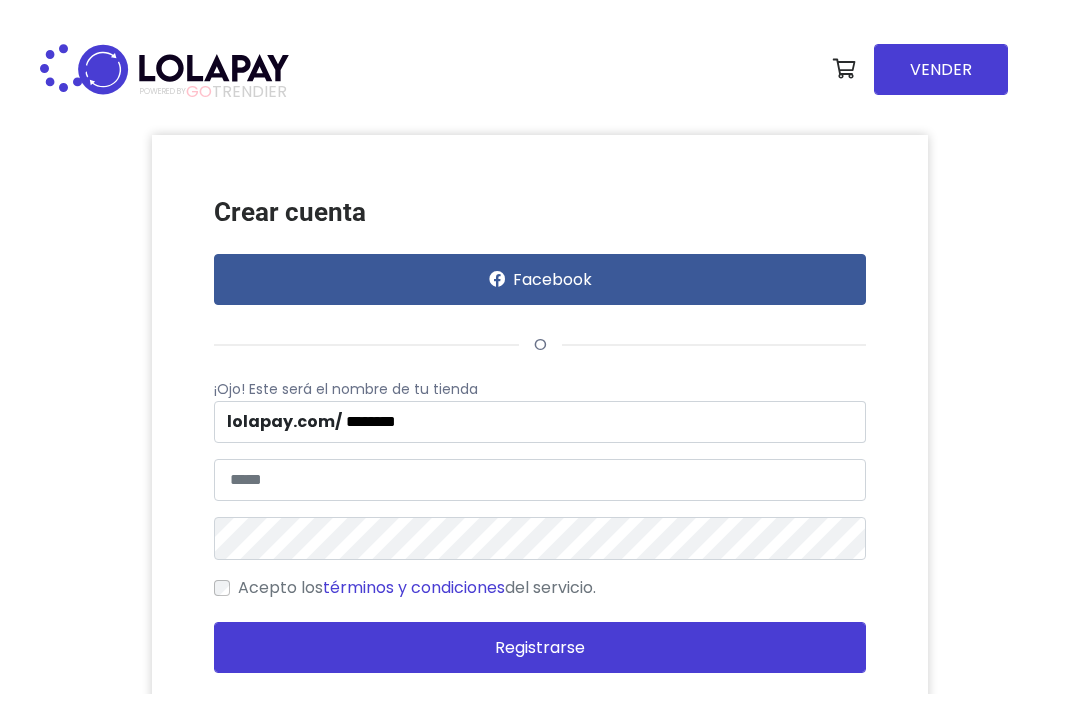 scroll, scrollTop: 0, scrollLeft: 0, axis: both 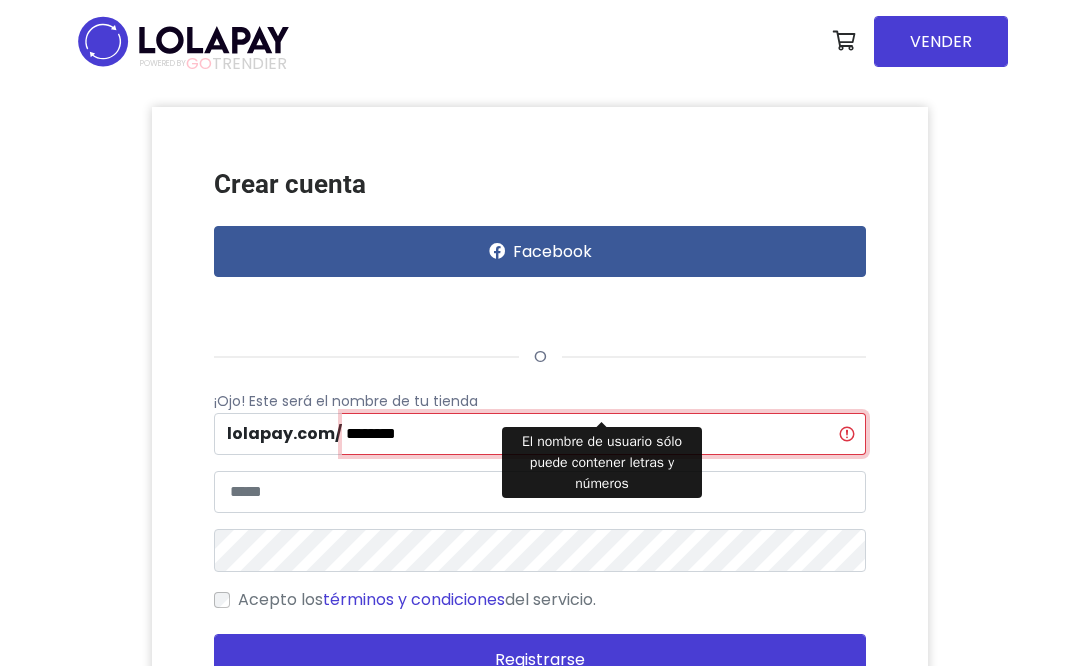 click on "********" at bounding box center (604, 434) 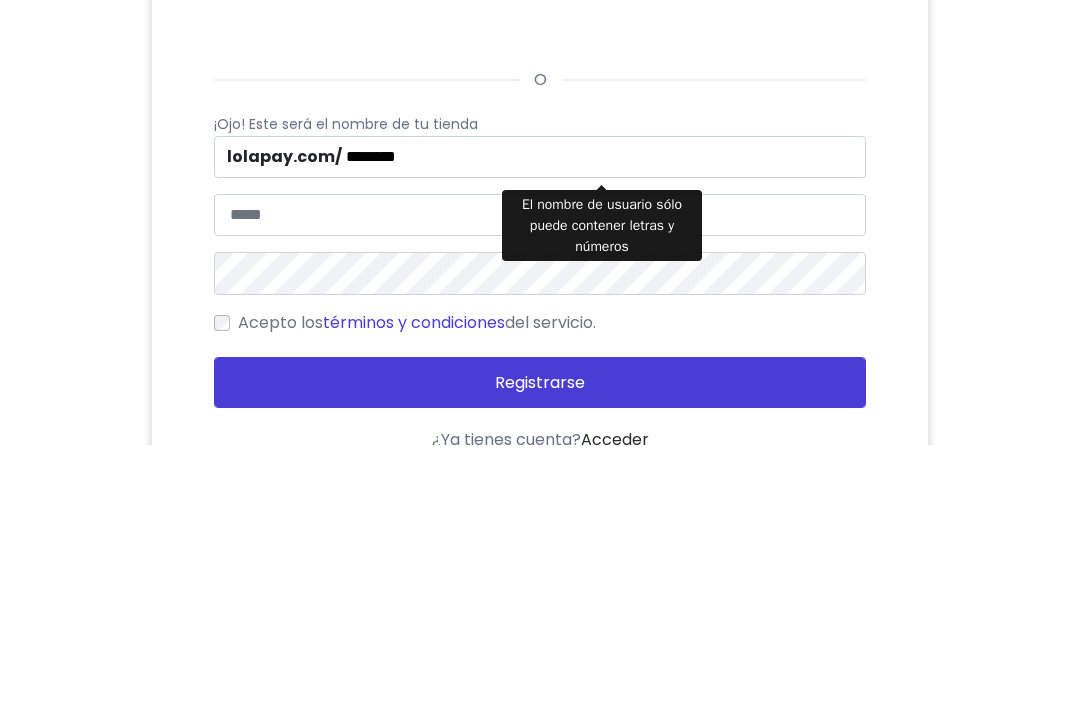 click on "Crear cuenta
Facebook
o
¡Ojo! Este será el nombre de tu tienda
lolapay.com/
********
Acepto los  Registrarse" at bounding box center (540, 448) 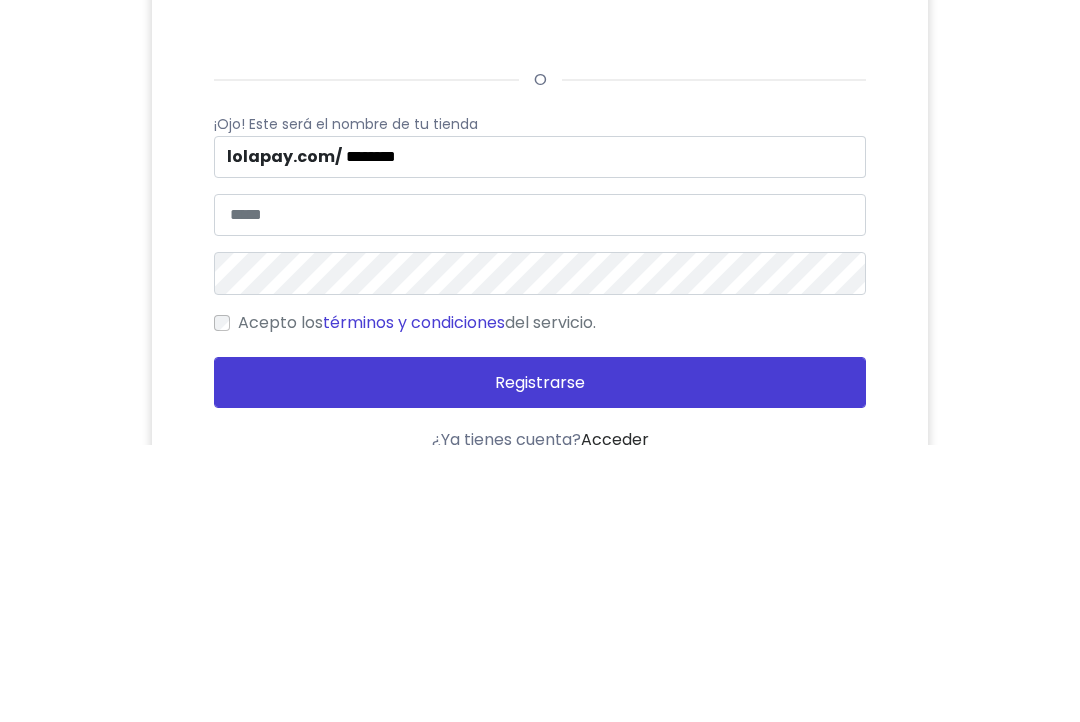 scroll, scrollTop: 277, scrollLeft: 0, axis: vertical 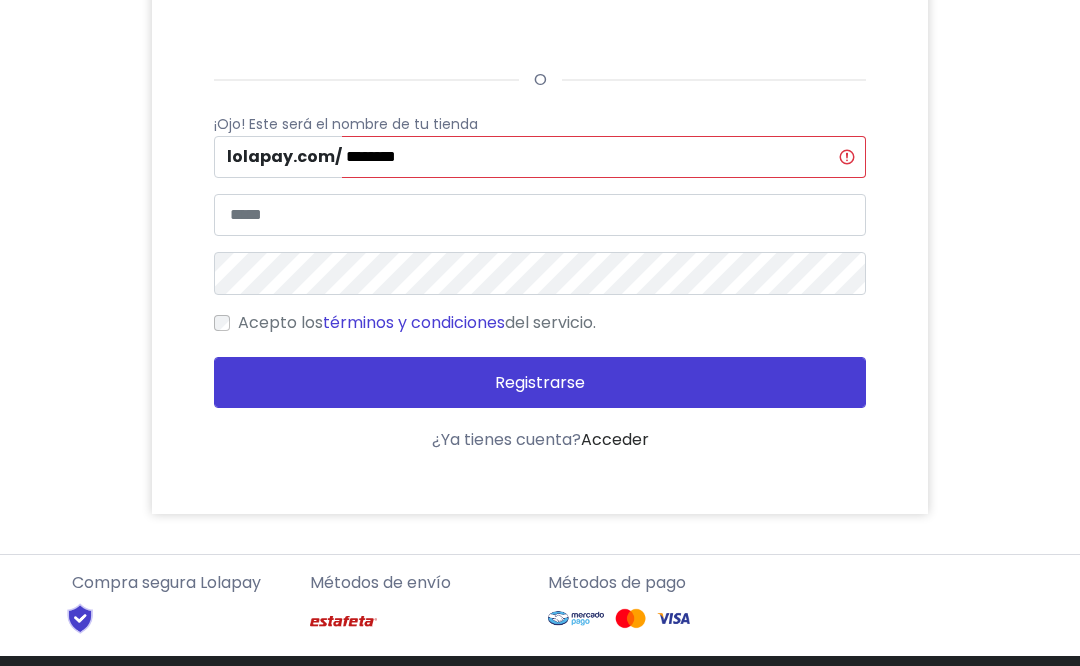 click on "********" at bounding box center [604, 157] 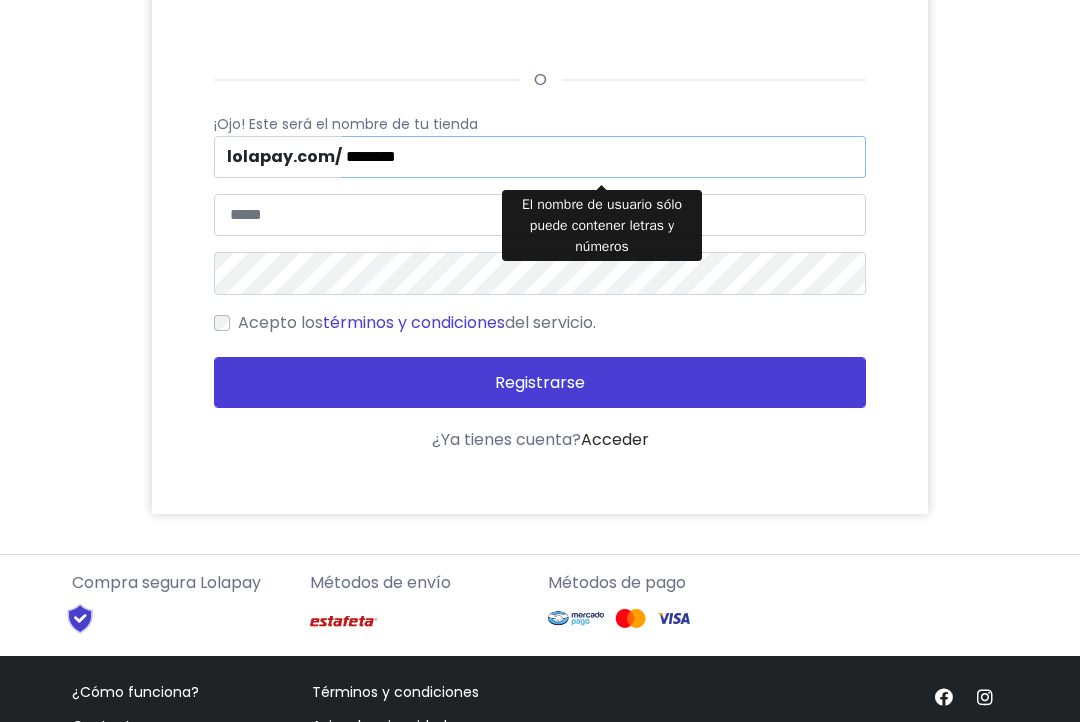 type on "********" 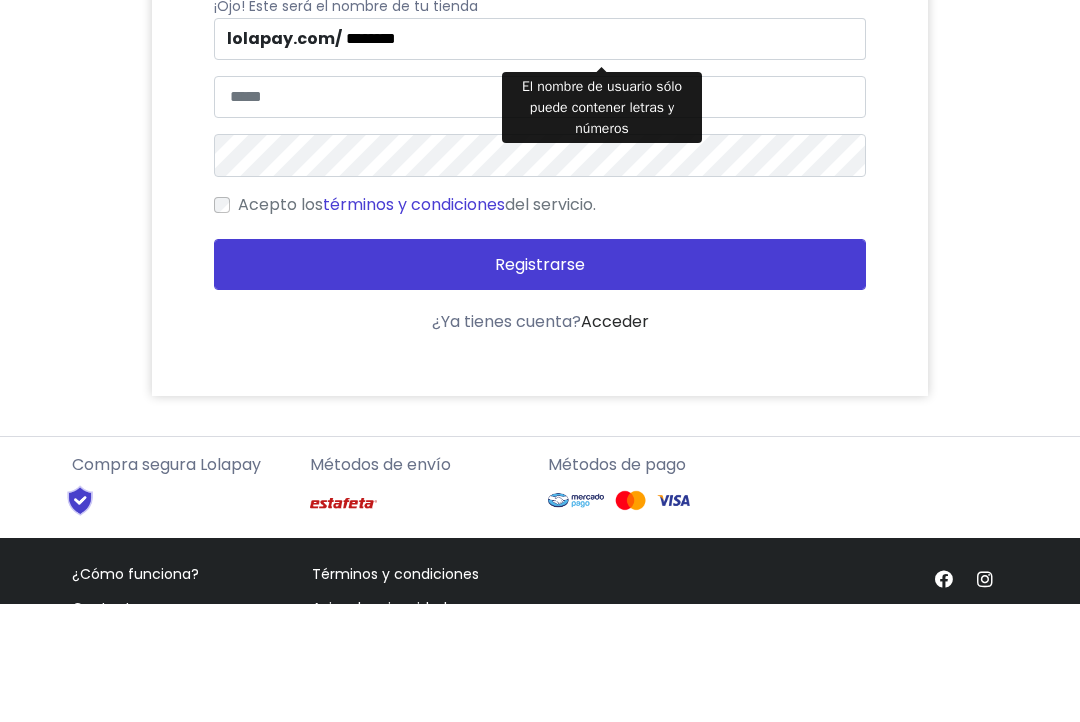 click at bounding box center [540, 215] 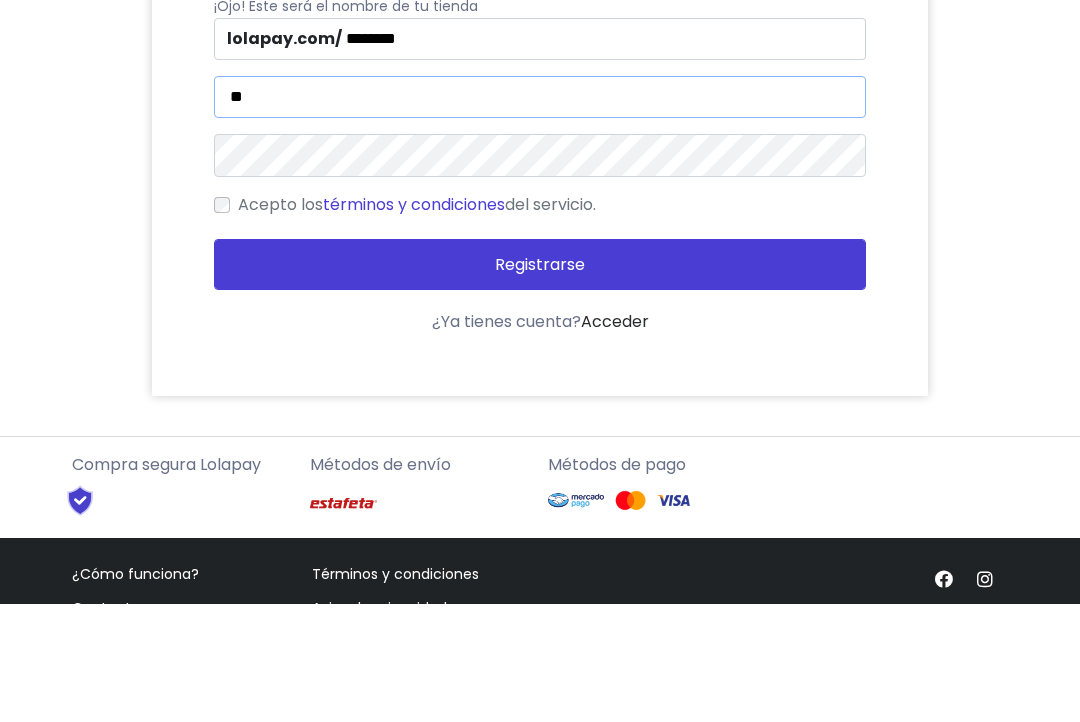 type on "*" 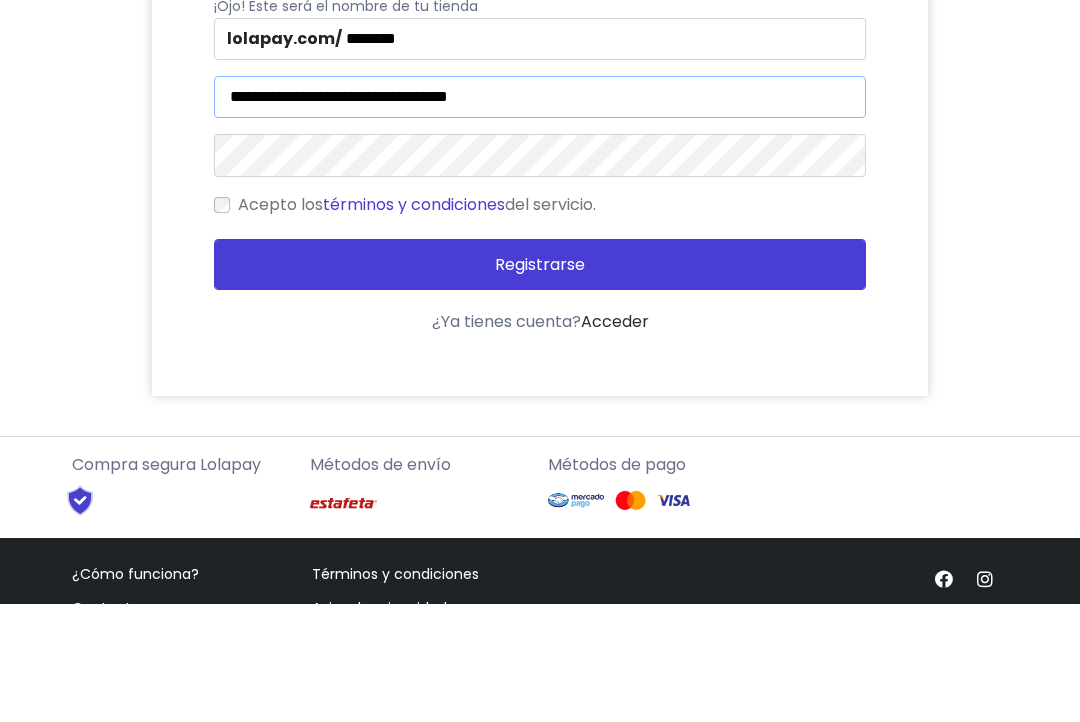 type on "**********" 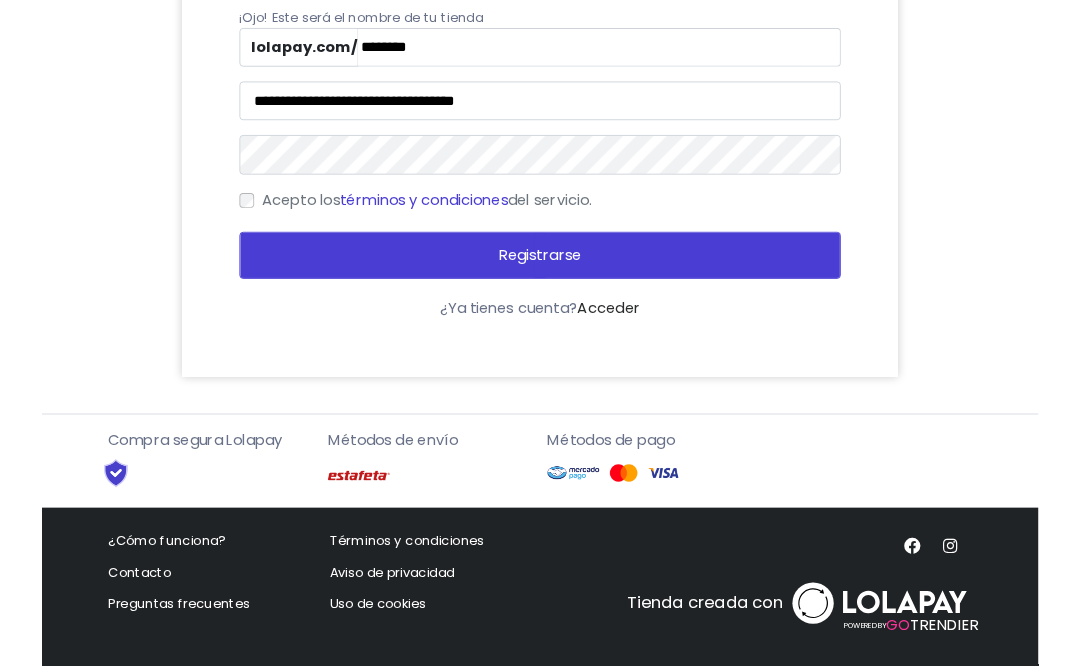 scroll, scrollTop: 441, scrollLeft: 0, axis: vertical 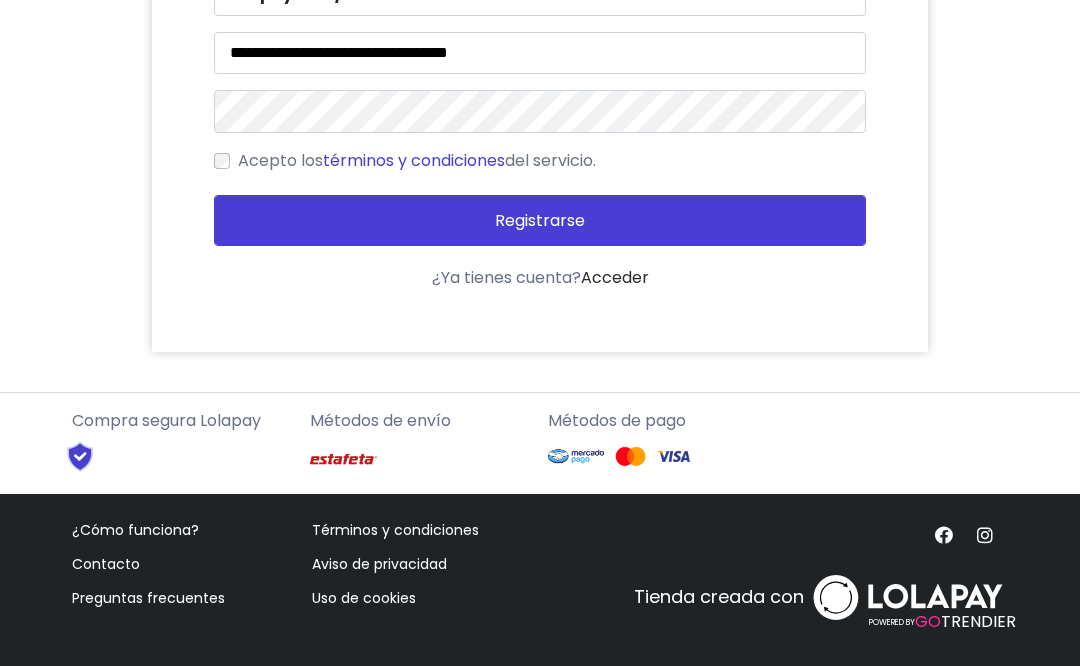 click on "Registrarse" at bounding box center [540, 220] 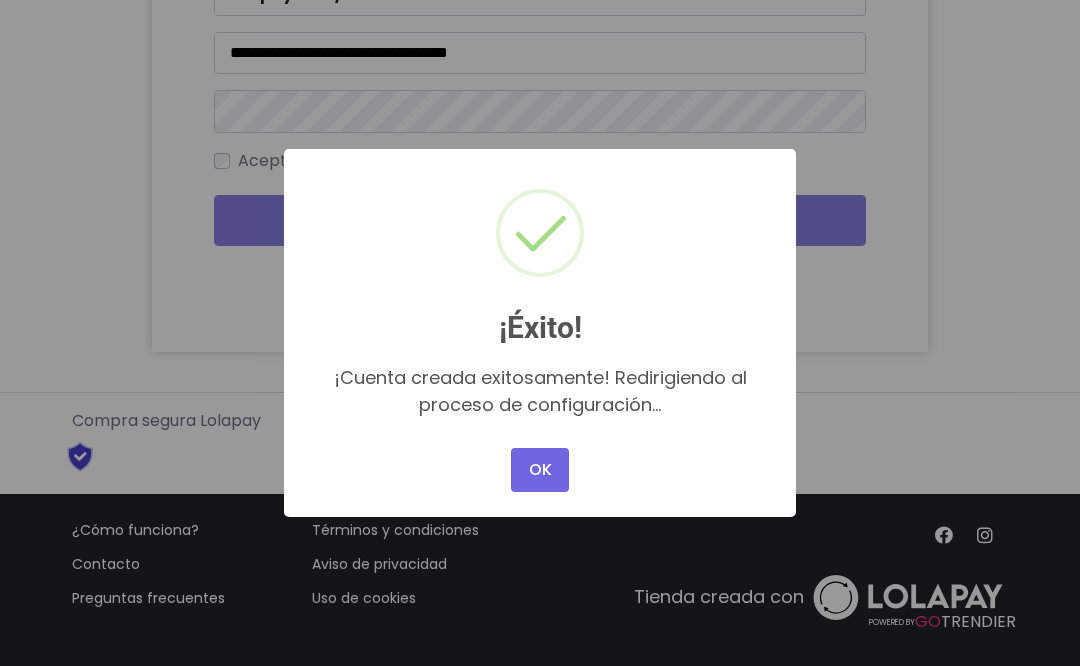 click on "OK" at bounding box center (540, 470) 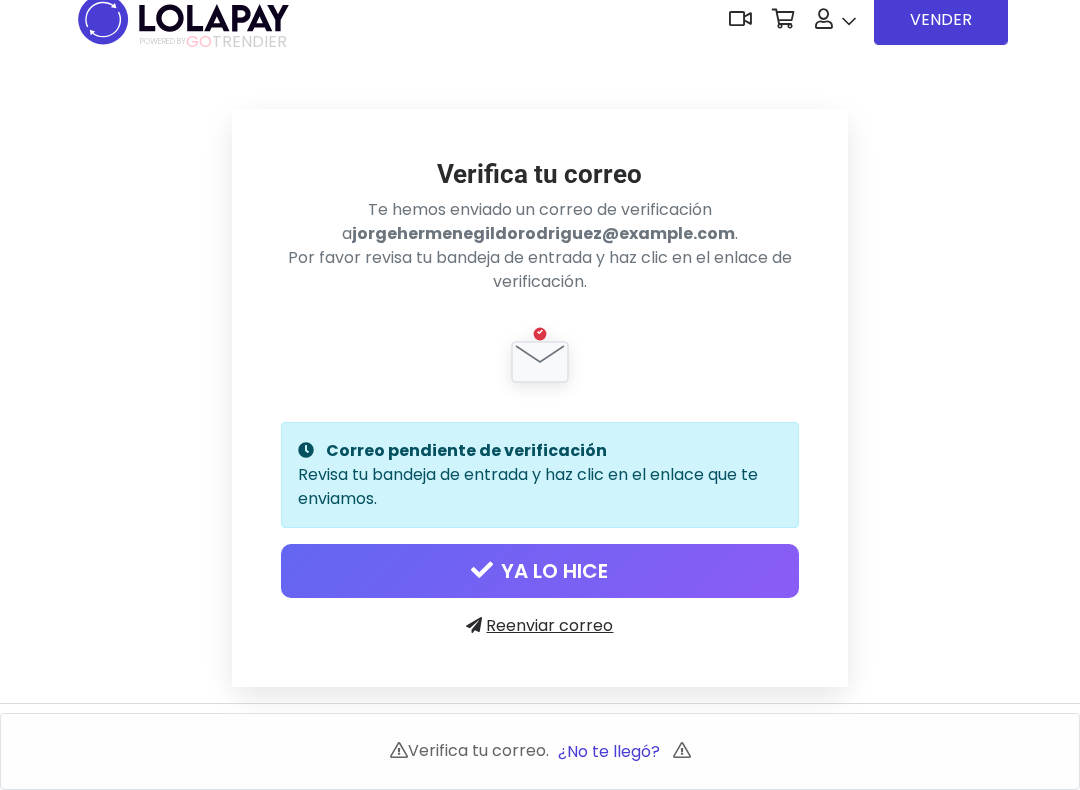 scroll, scrollTop: 46, scrollLeft: 0, axis: vertical 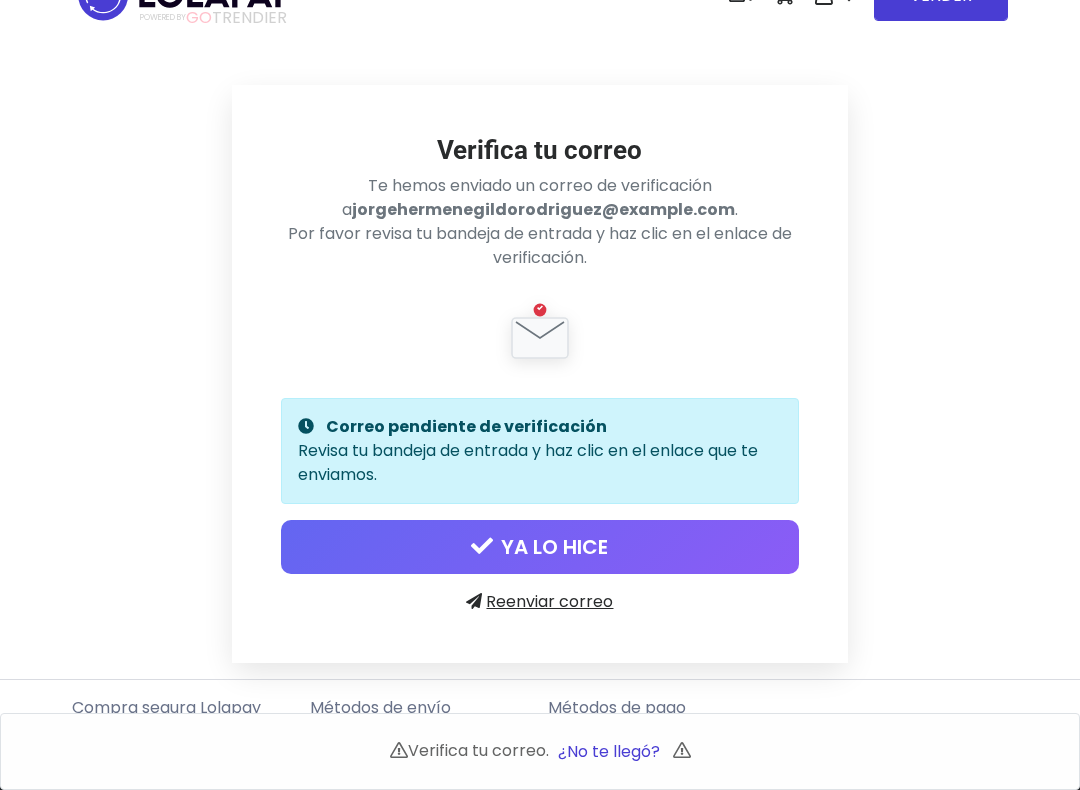 click on "YA LO HICE" at bounding box center (539, 547) 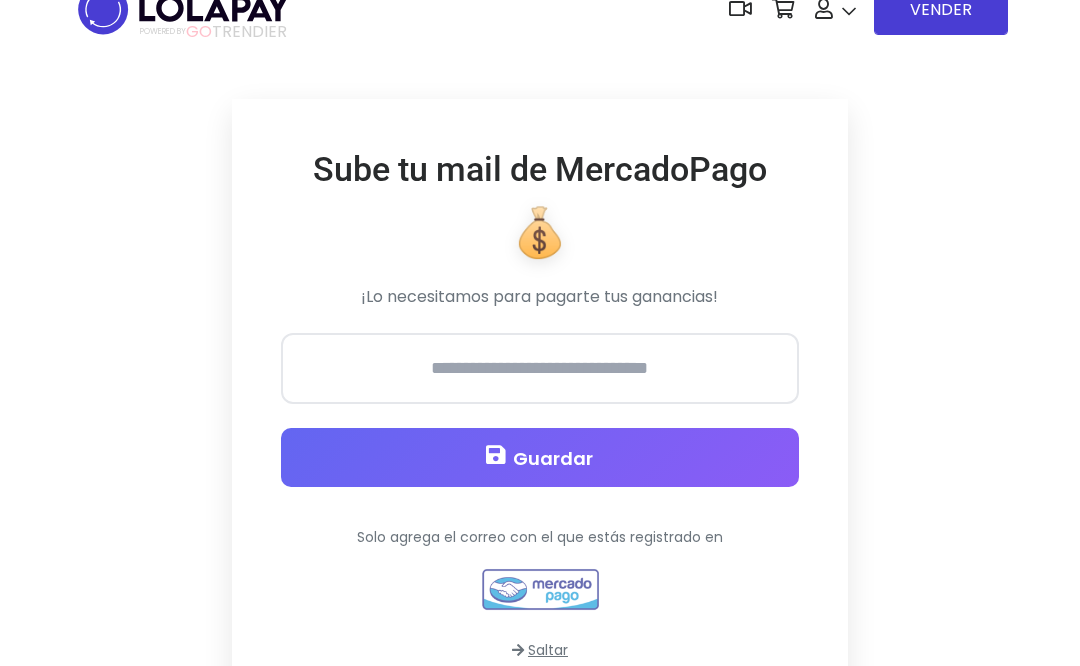 scroll, scrollTop: 0, scrollLeft: 0, axis: both 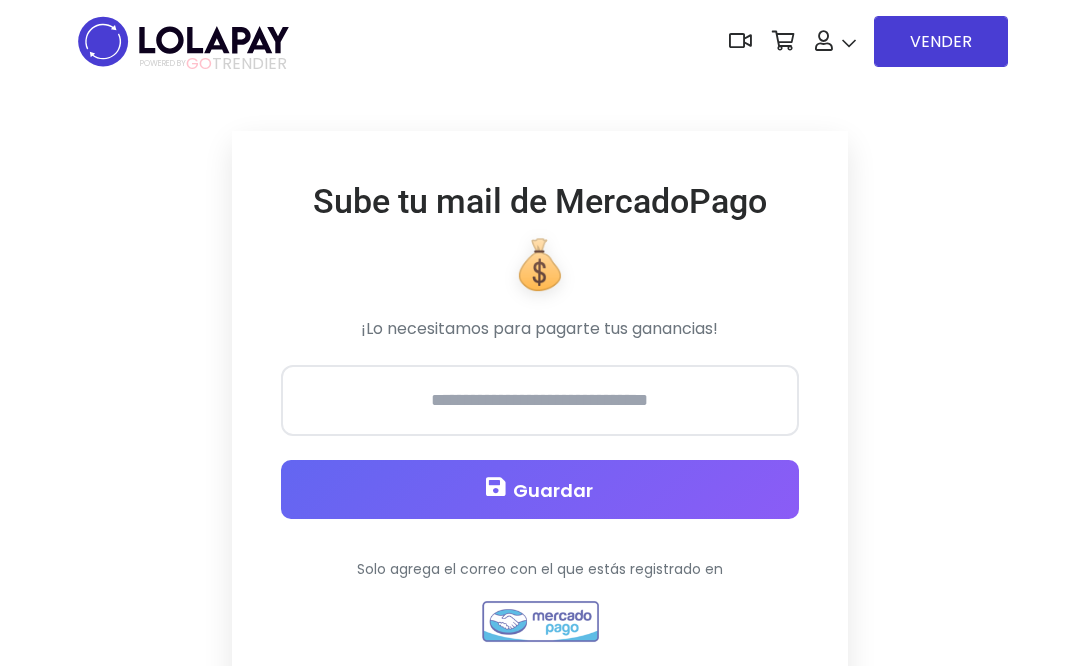 click on "Sube tu mail de MercadoPago
💰
¡Lo necesitamos para pagarte tus ganancias!
Código de verificación enviado
Se ha enviado un código de verificación a tu correo electrónico. Verifícalo para continuar.
Guardar" at bounding box center [540, 437] 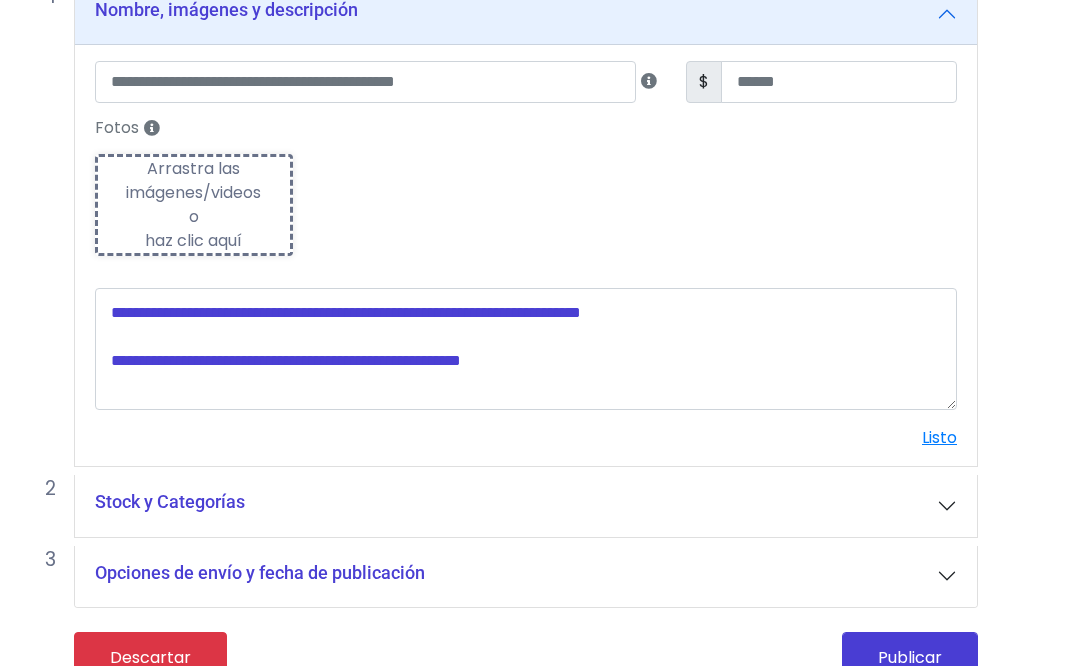 scroll, scrollTop: 0, scrollLeft: 29, axis: horizontal 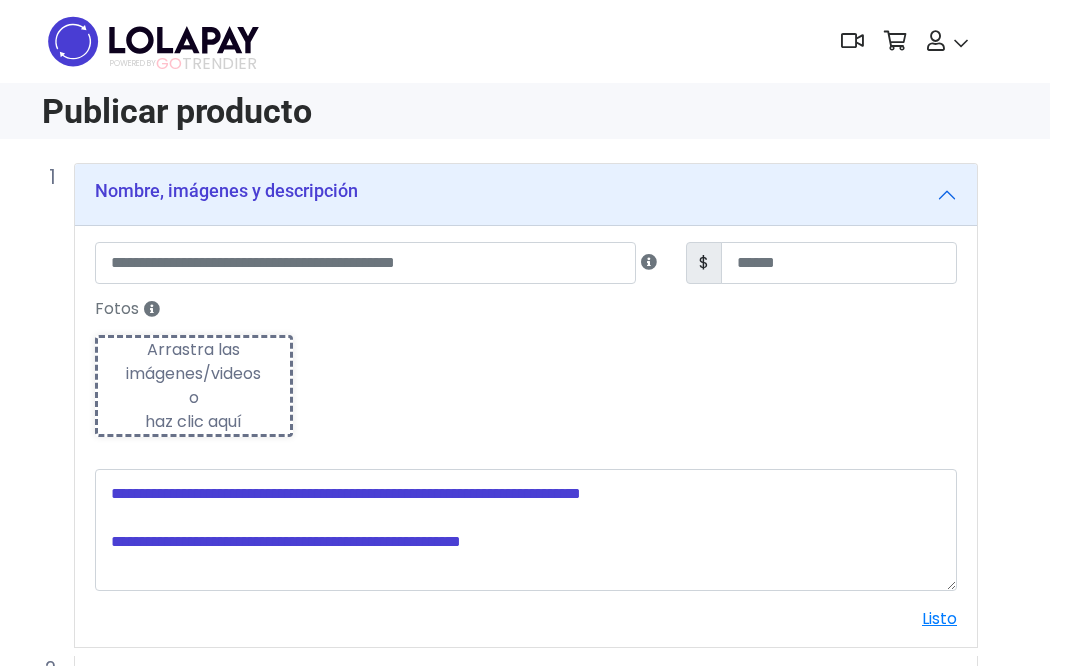 click on "Arrastra las
imágenes/videos
o
haz clic aquí" at bounding box center [195, 386] 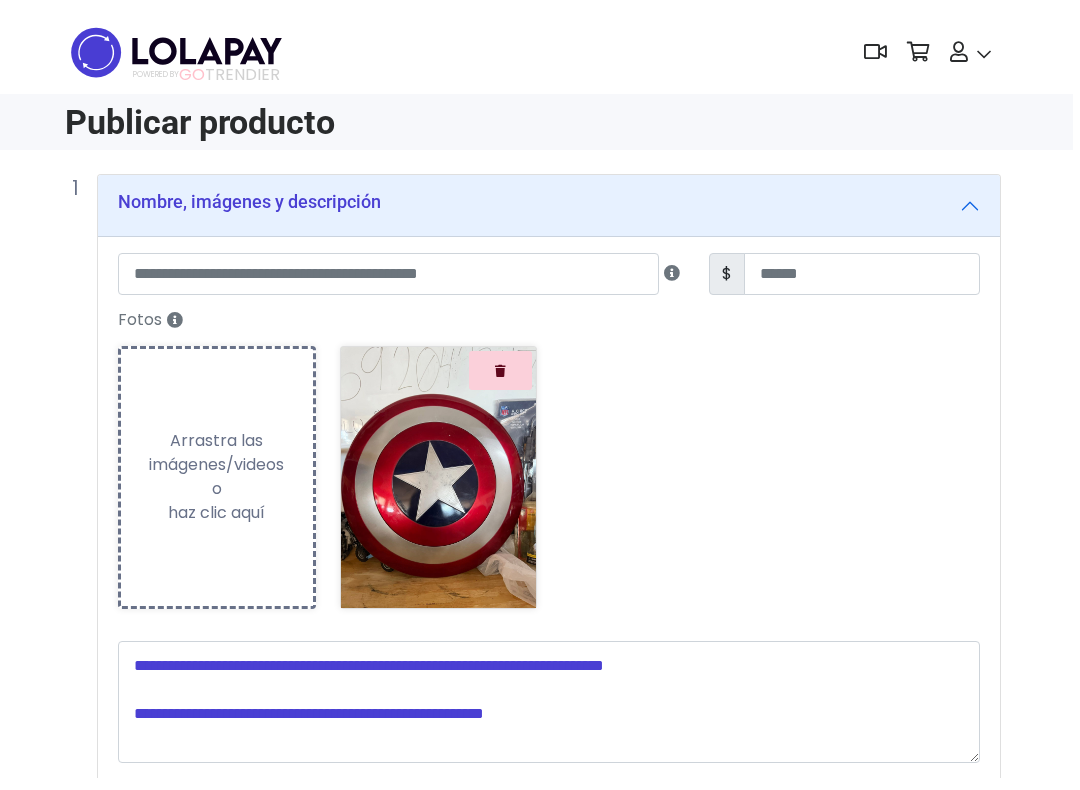 scroll, scrollTop: 0, scrollLeft: 6, axis: horizontal 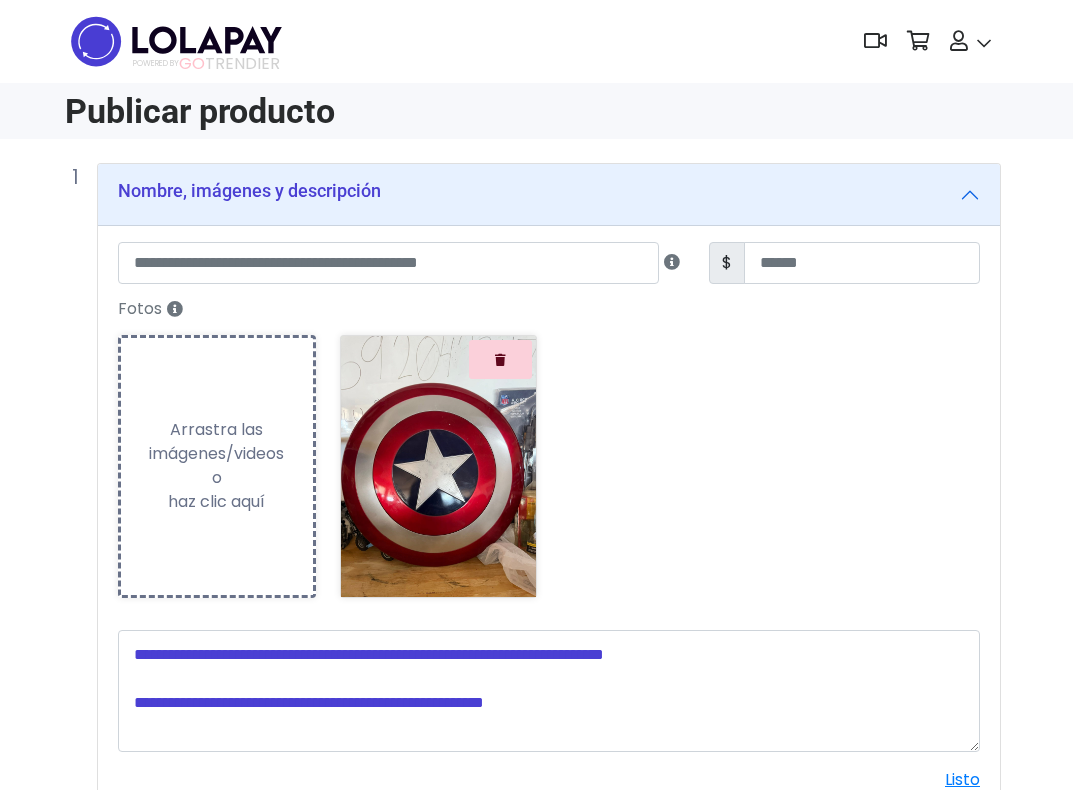 click at bounding box center (389, 263) 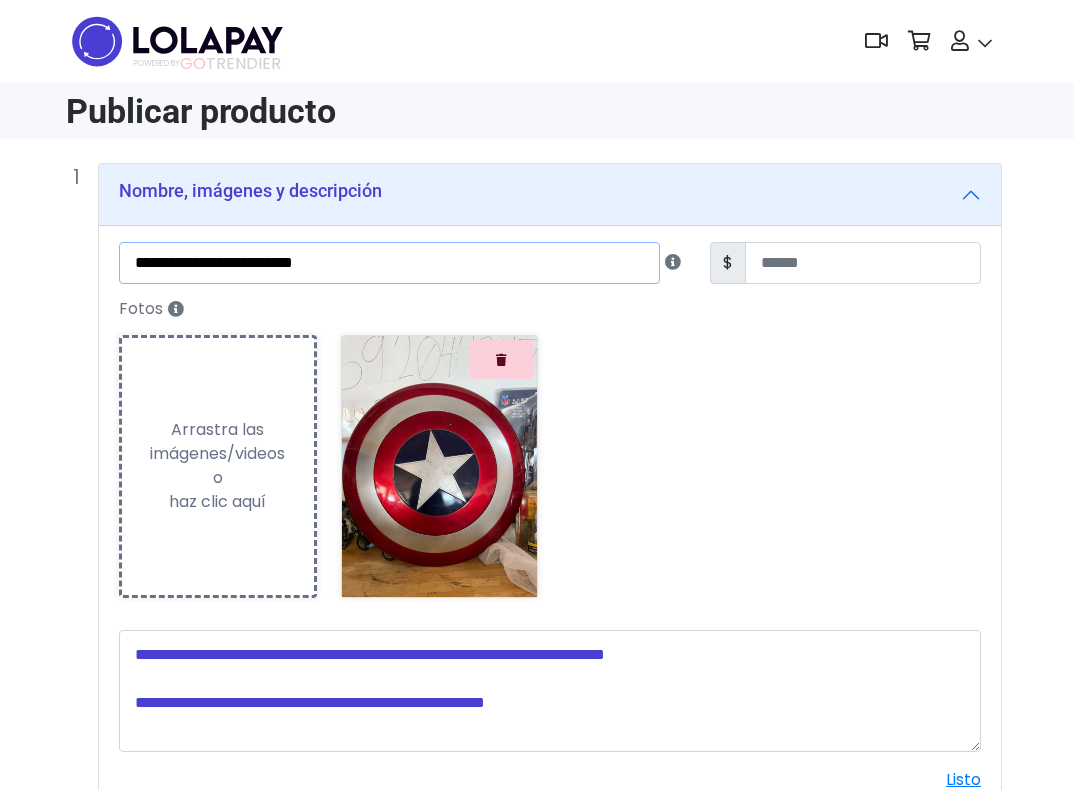 type on "**********" 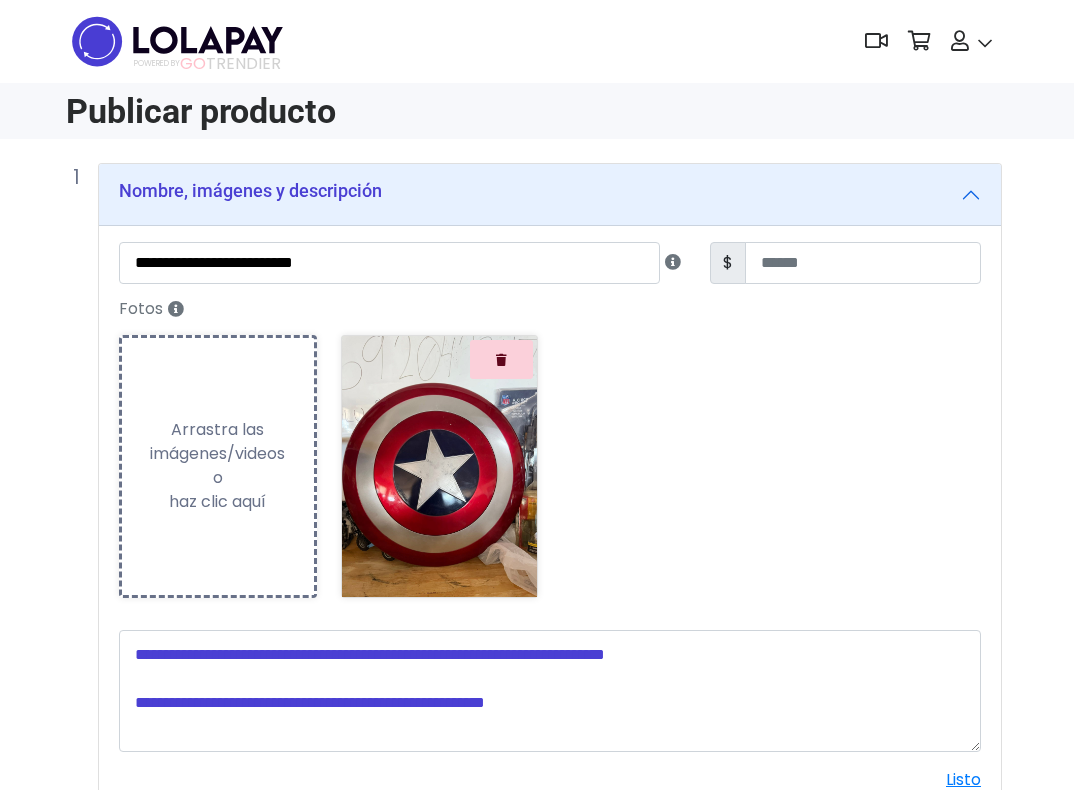 click at bounding box center (863, 263) 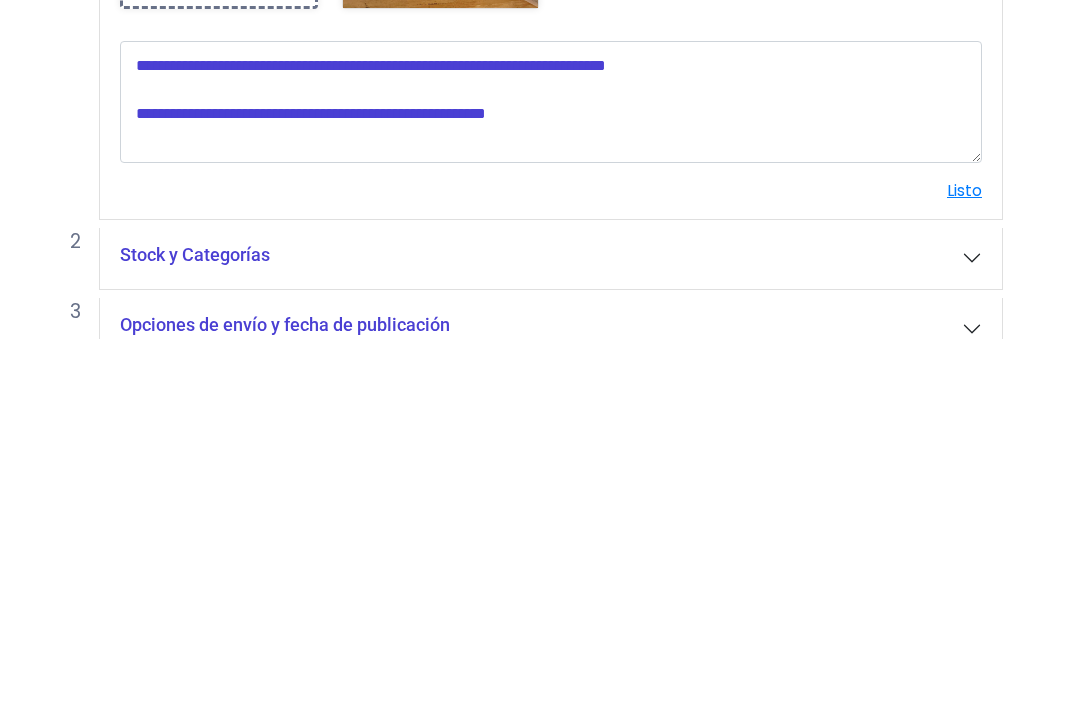 scroll, scrollTop: 206, scrollLeft: 5, axis: both 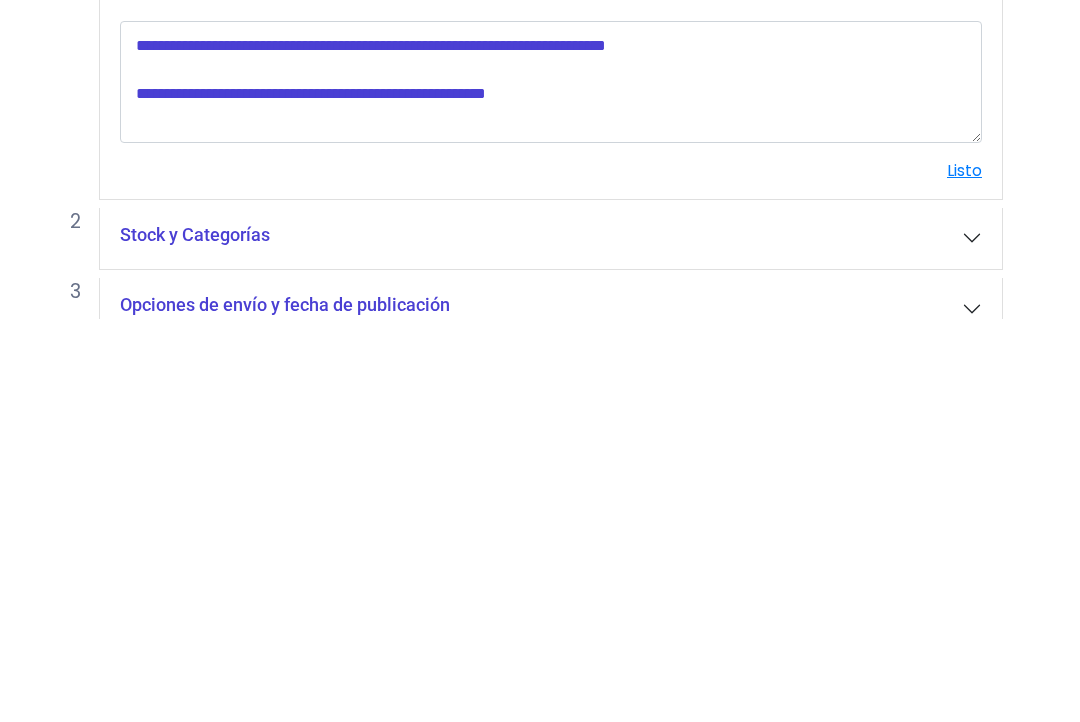type on "****" 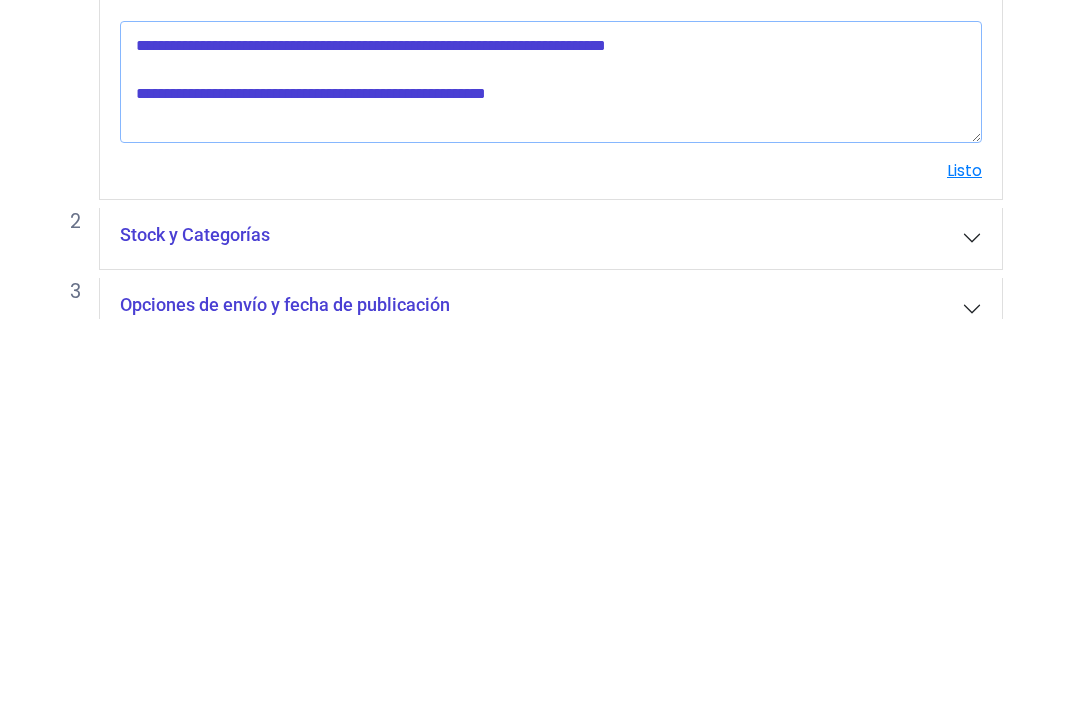 click at bounding box center (551, 485) 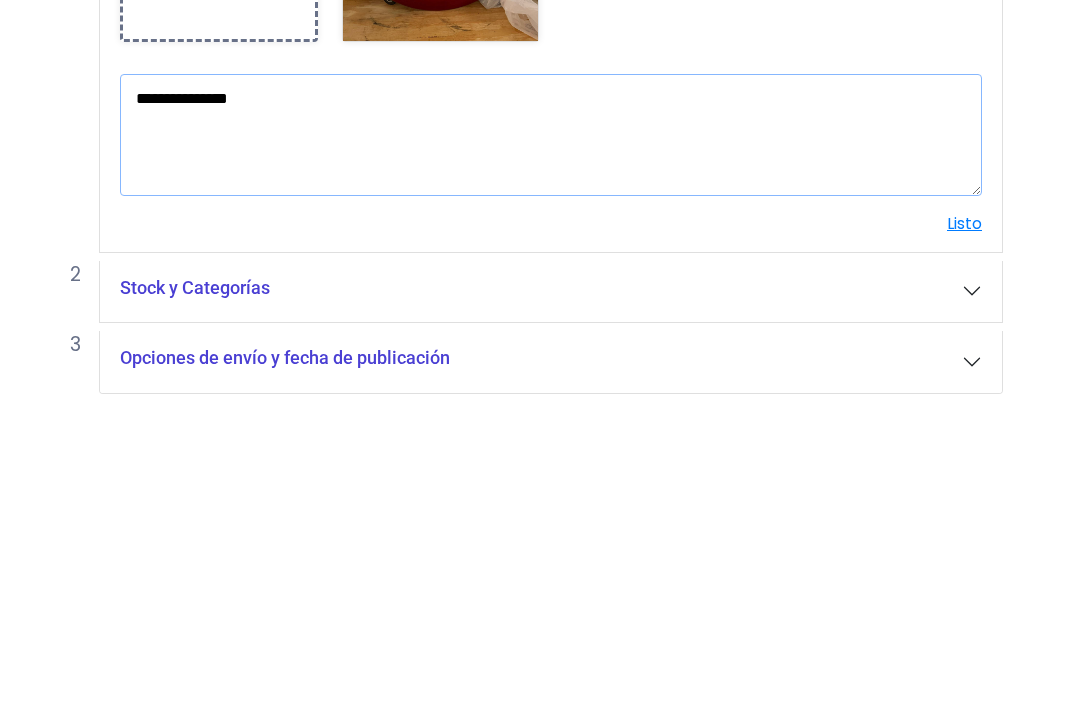 scroll, scrollTop: 256, scrollLeft: 0, axis: vertical 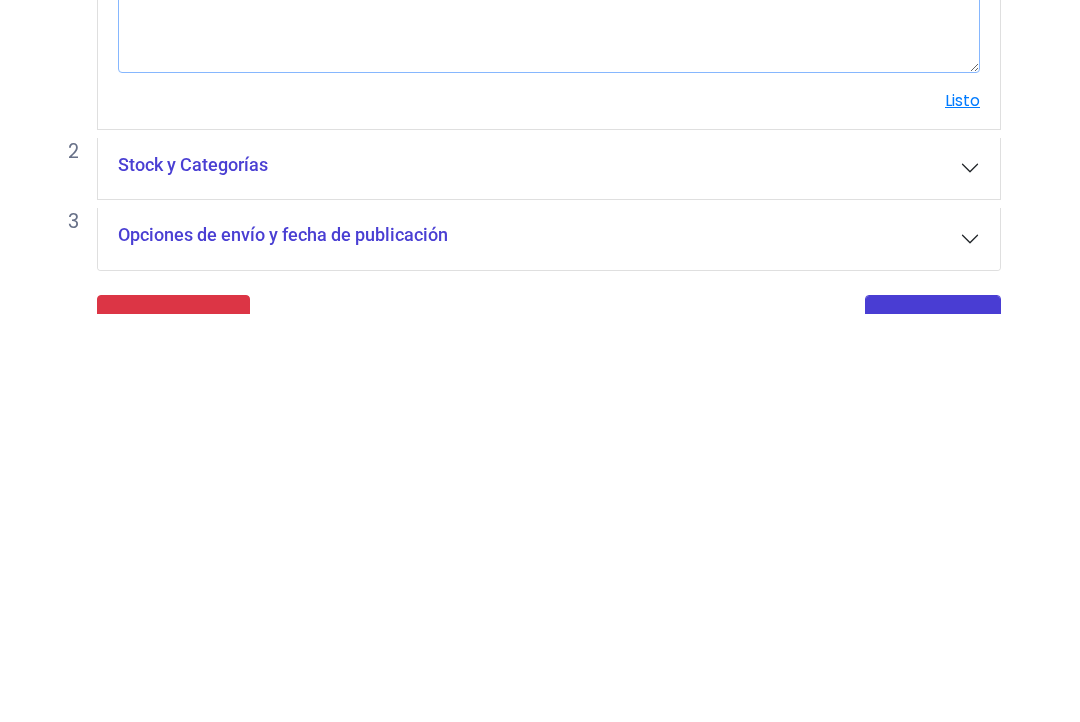 type on "**********" 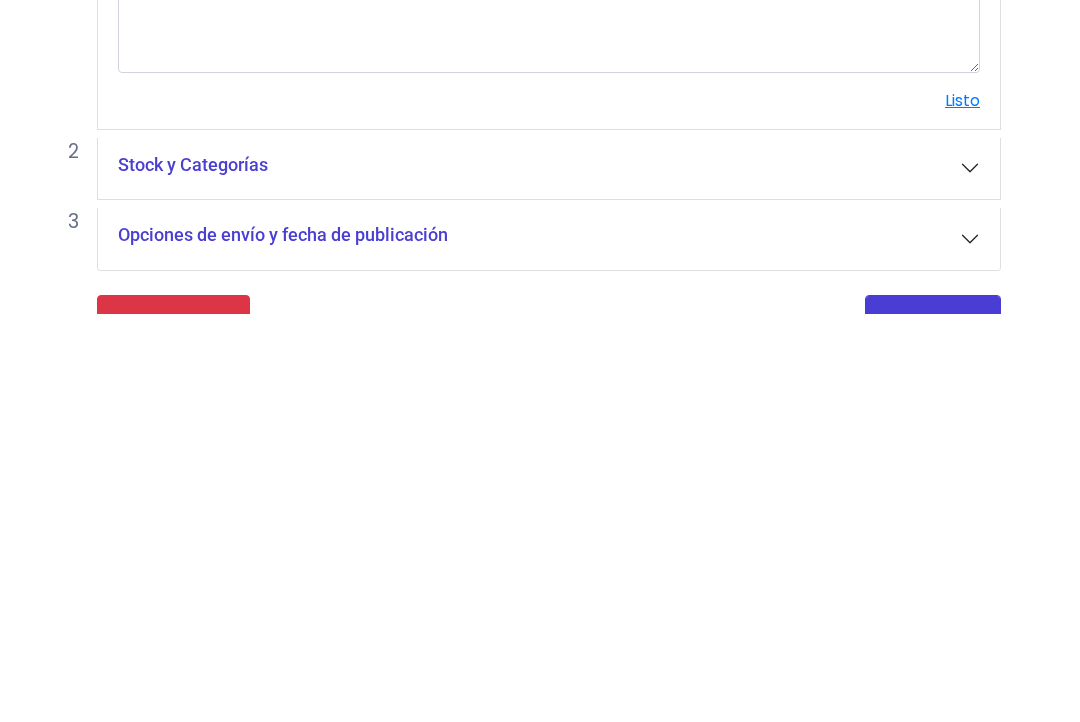 click on "Listo" at bounding box center (962, 508) 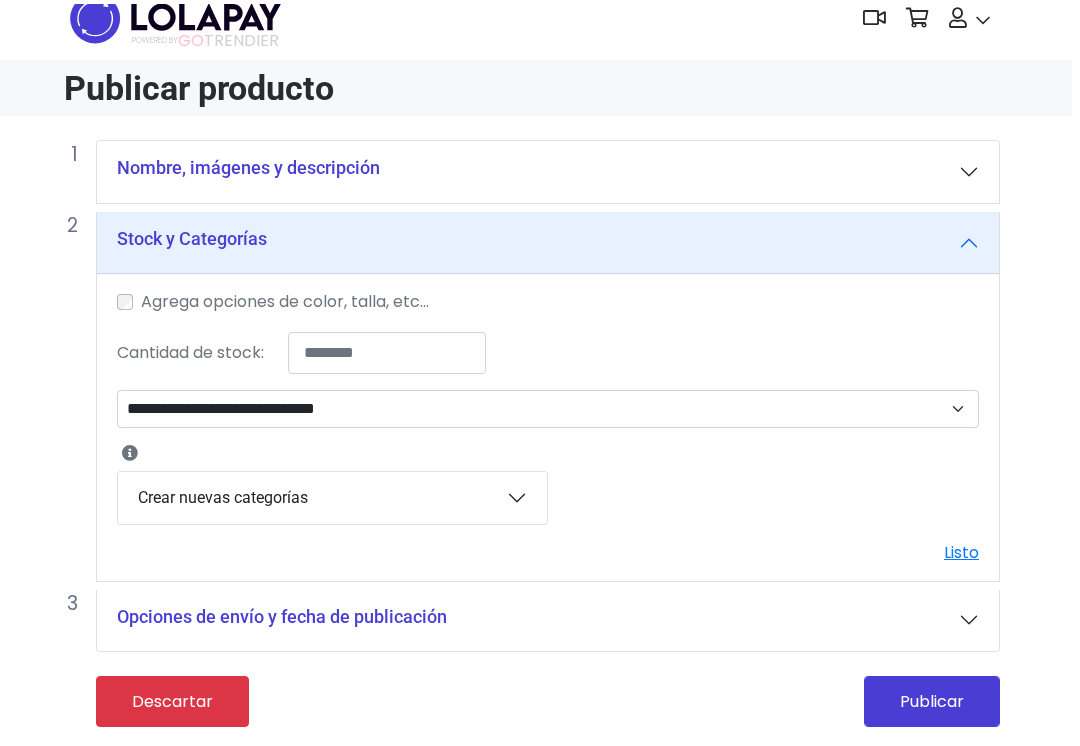 scroll, scrollTop: 100, scrollLeft: 8, axis: both 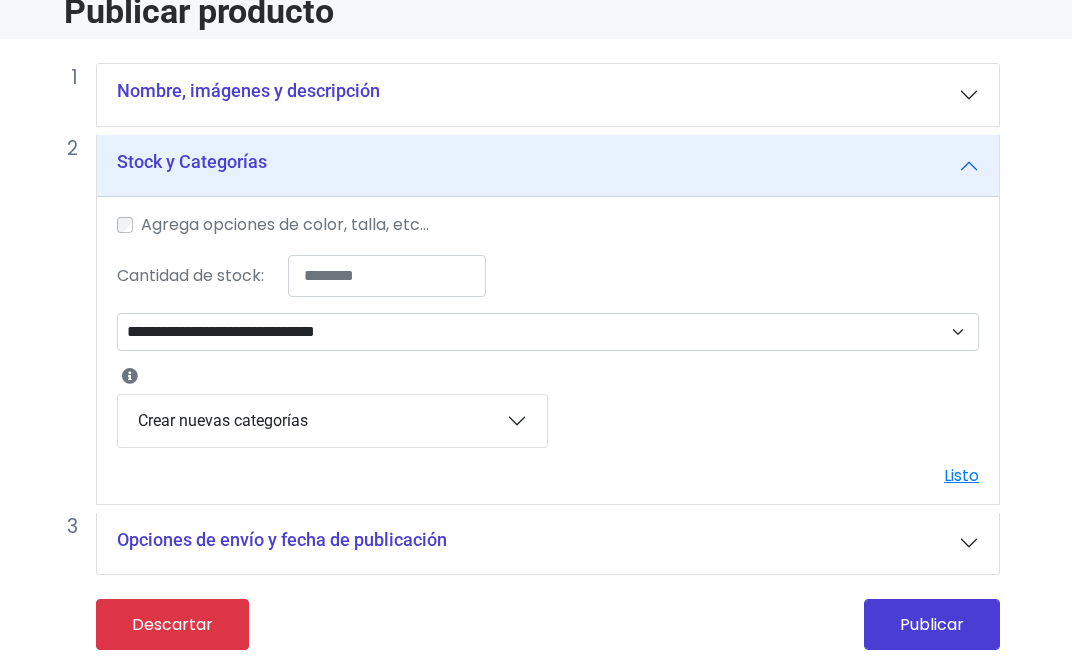 click on "Publicar" at bounding box center (932, 624) 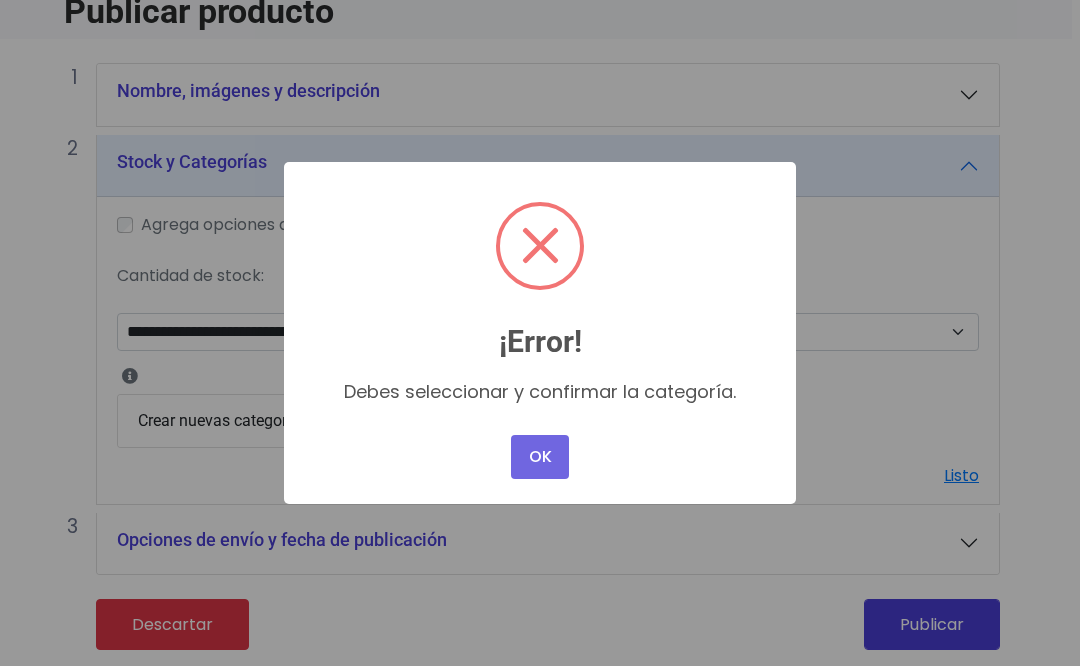 click on "OK" at bounding box center [540, 457] 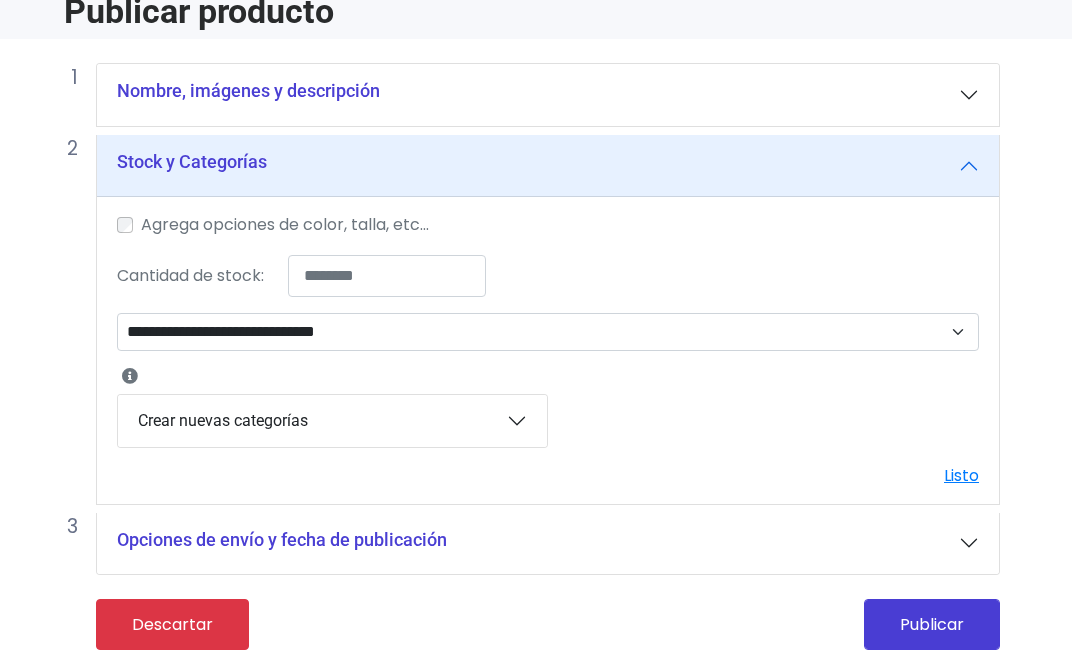 click on "Crear nuevas categorías" at bounding box center (332, 421) 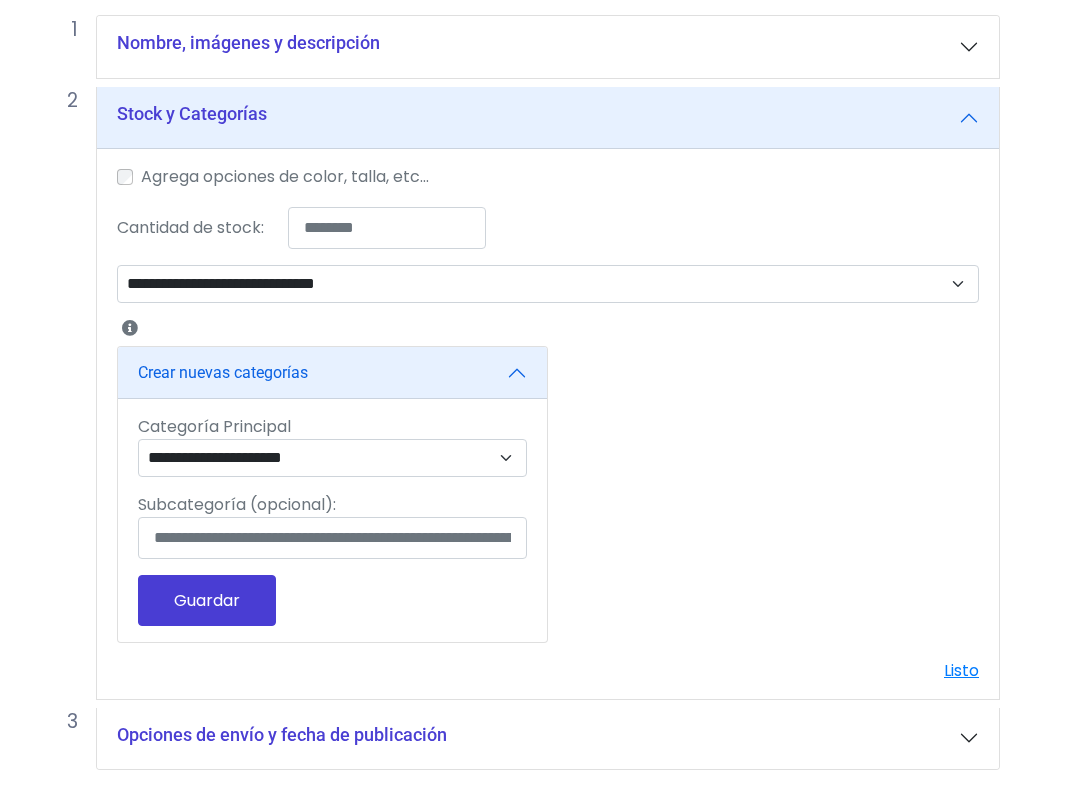 scroll, scrollTop: 161, scrollLeft: 8, axis: both 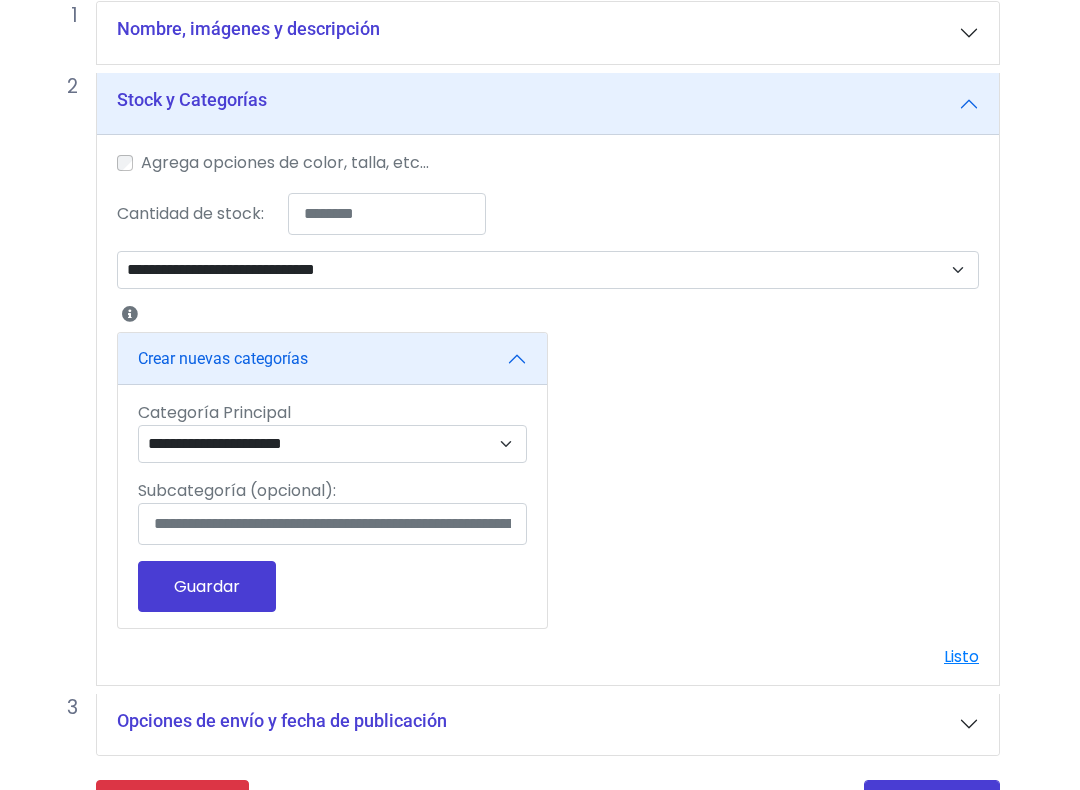 click on "**********" at bounding box center [332, 445] 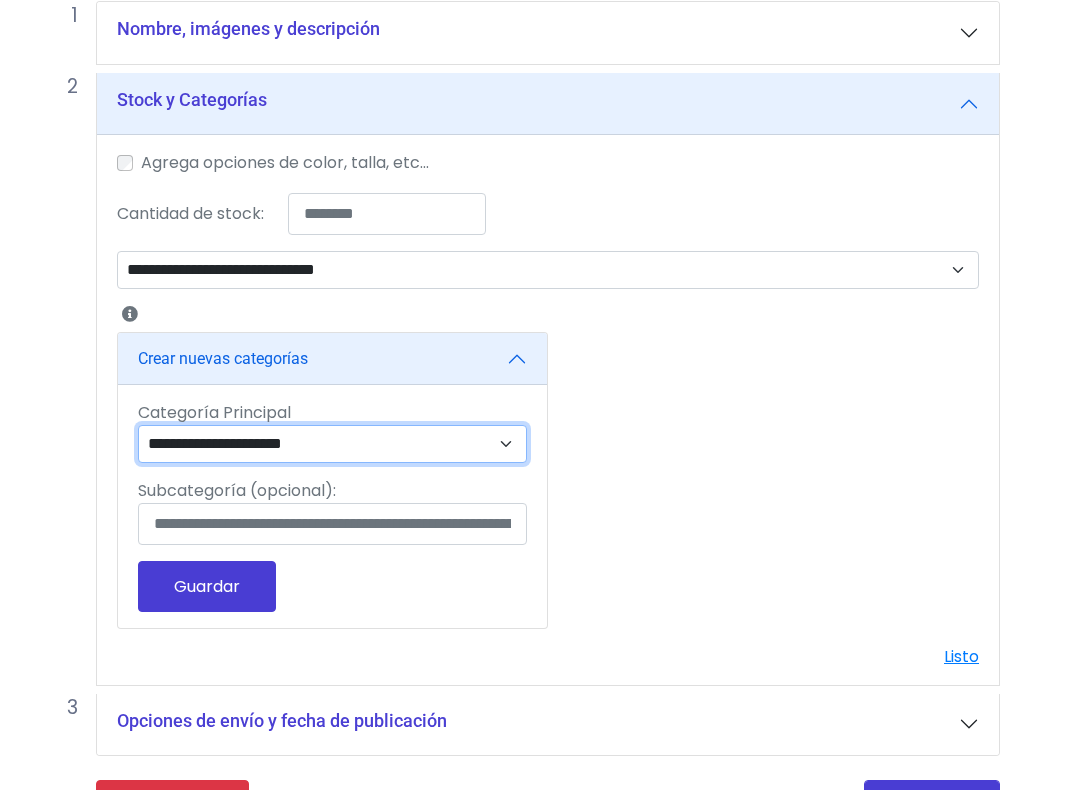 scroll, scrollTop: 162, scrollLeft: 8, axis: both 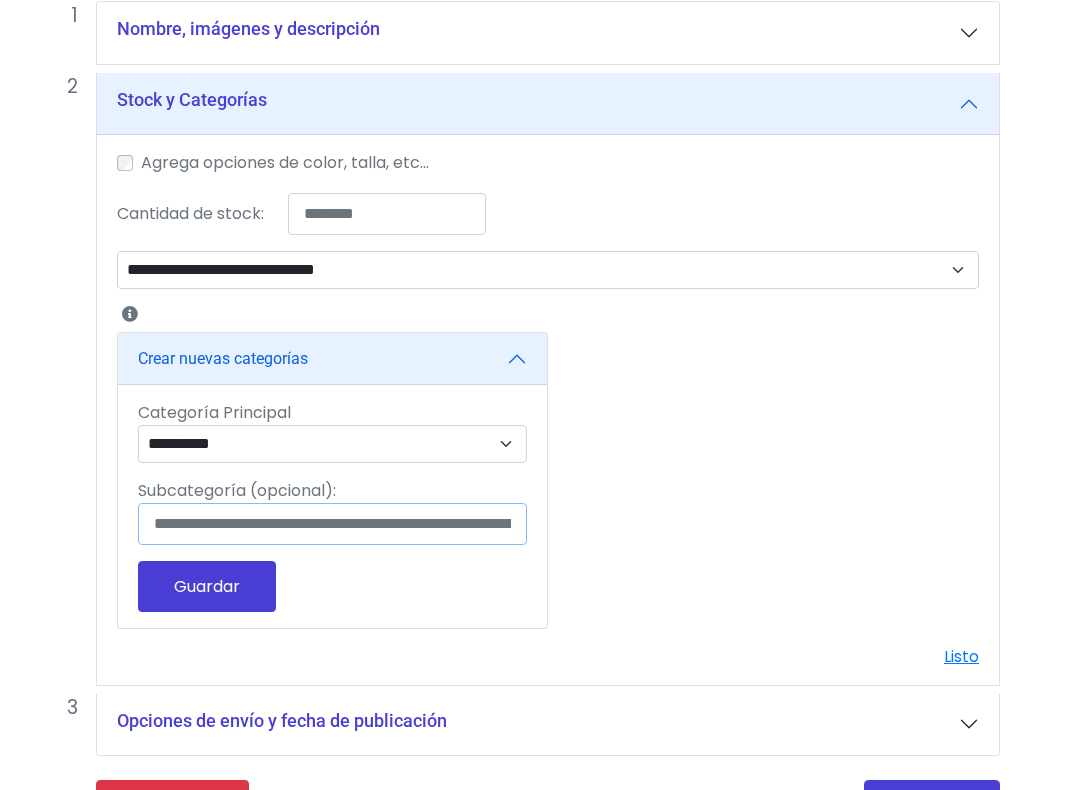 click on "Subcategoría (opcional):" at bounding box center [332, 524] 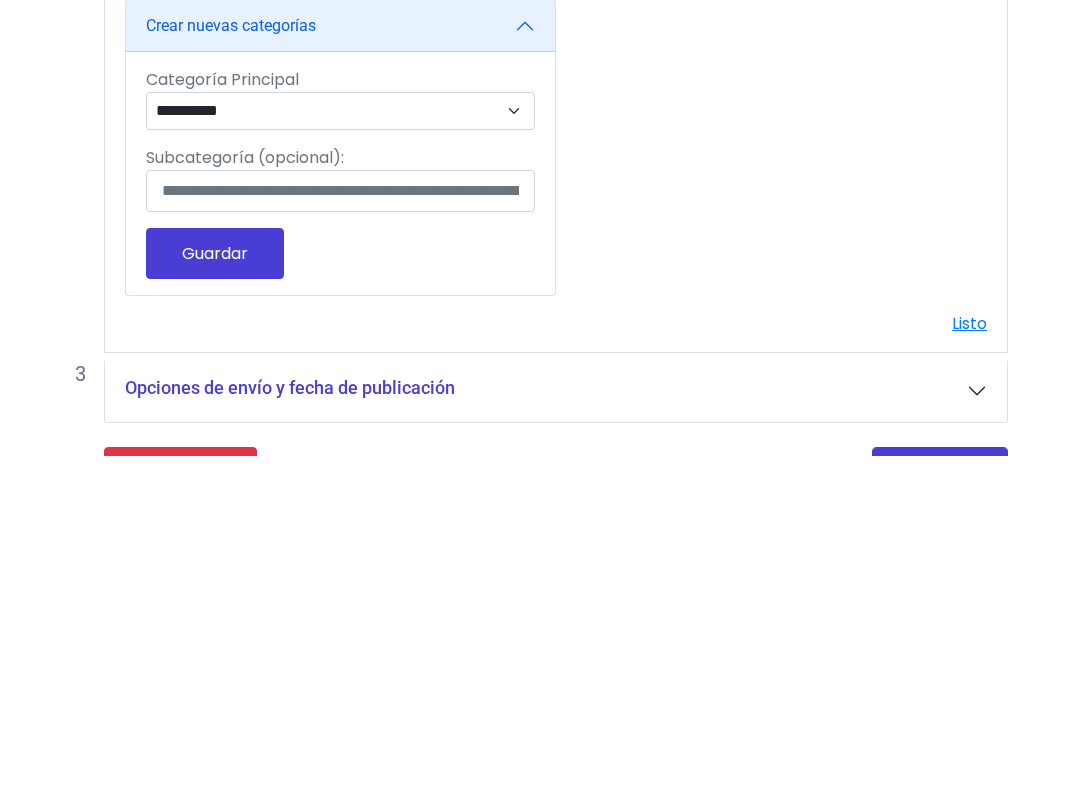 click on "Guardar" at bounding box center (215, 587) 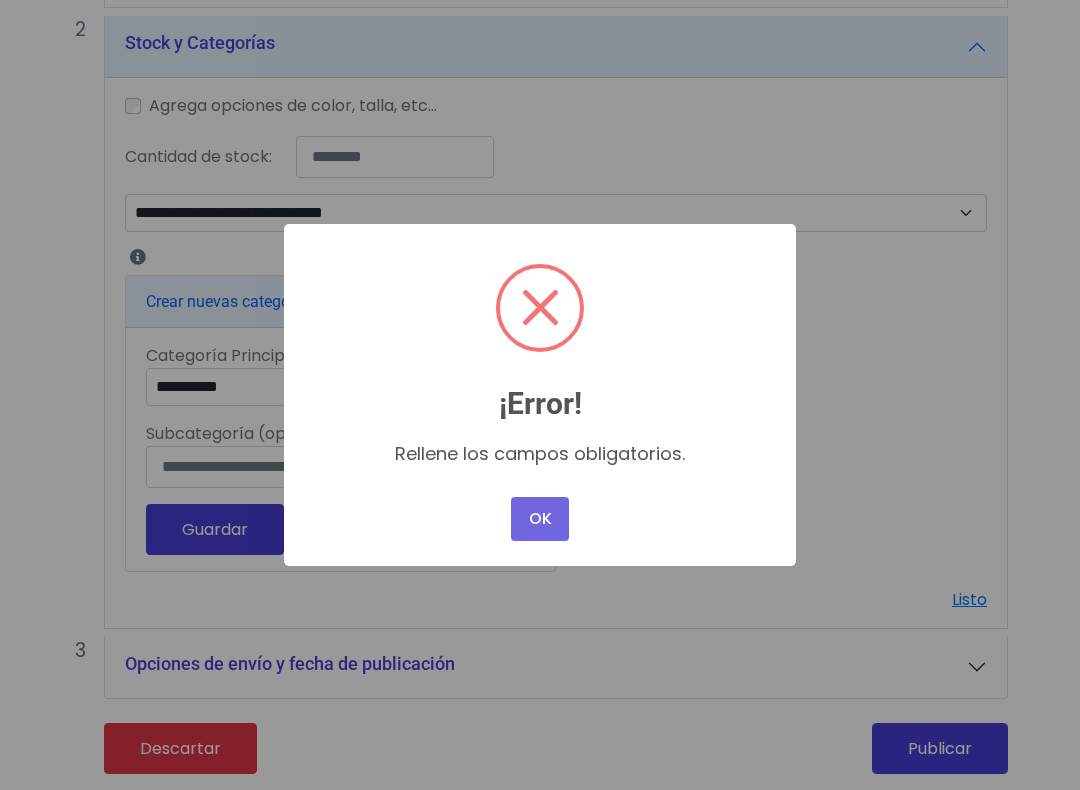 click on "OK" at bounding box center (540, 519) 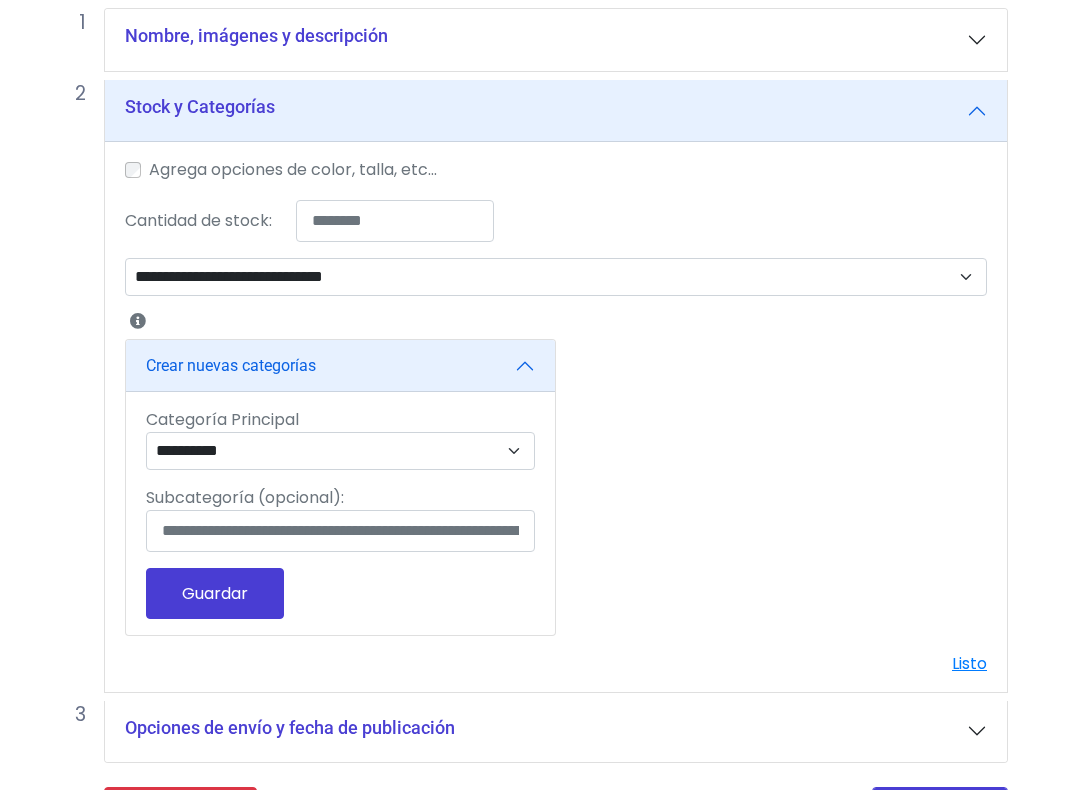 scroll, scrollTop: 148, scrollLeft: 0, axis: vertical 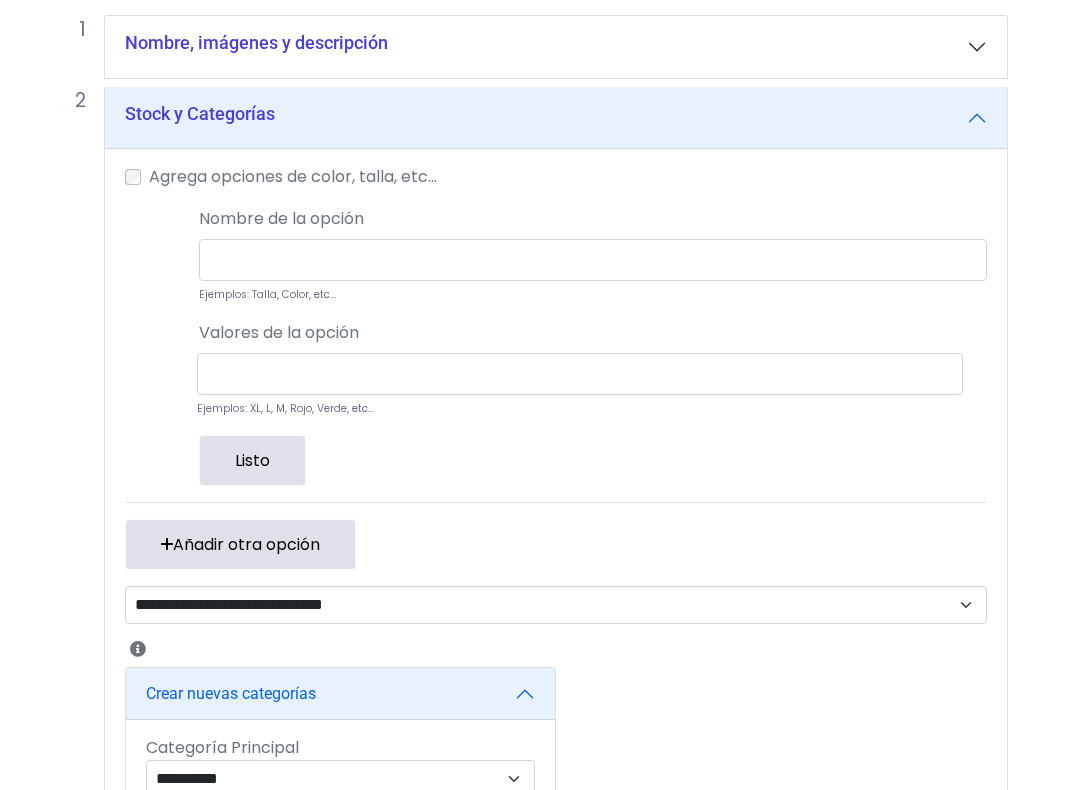 click on "Agrega opciones de color, talla, etc..." at bounding box center [293, 177] 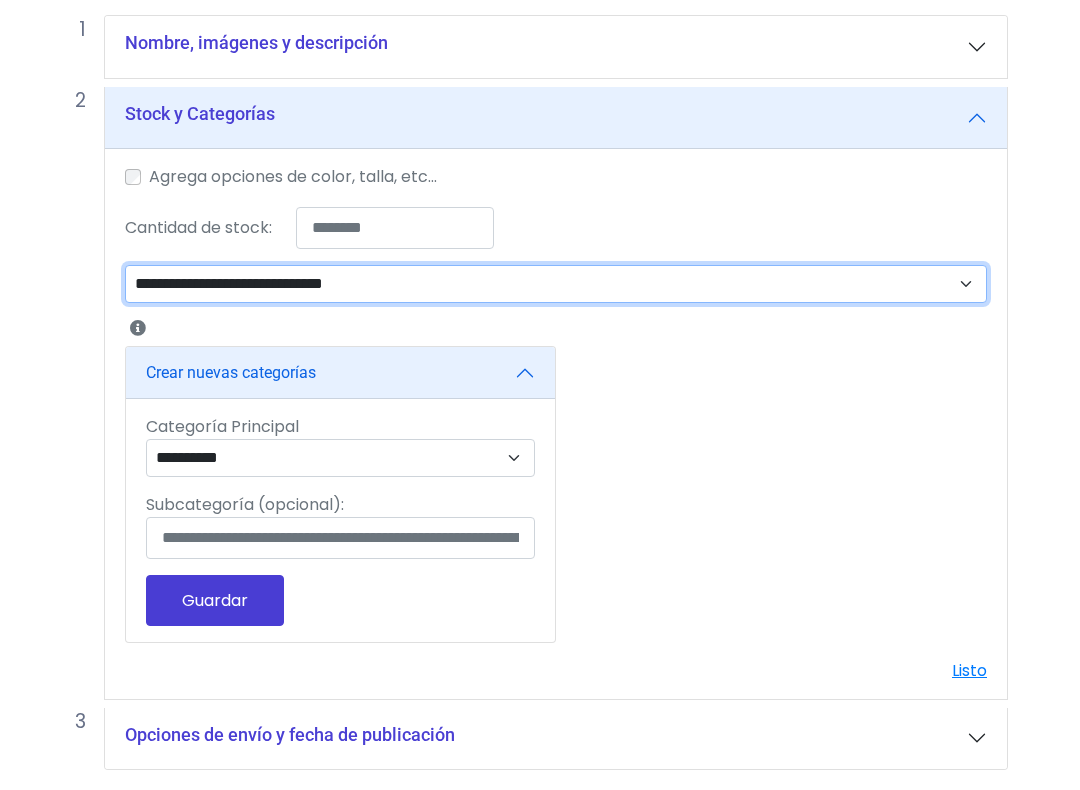 click on "**********" at bounding box center (556, 284) 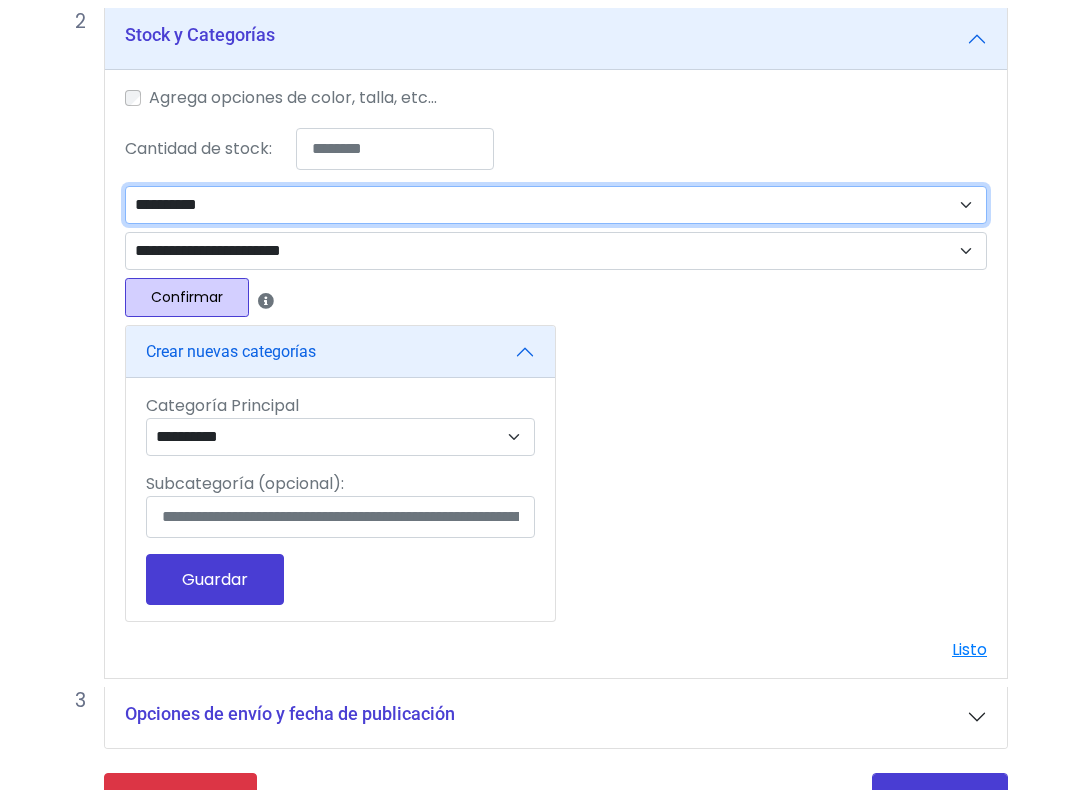 scroll, scrollTop: 228, scrollLeft: 0, axis: vertical 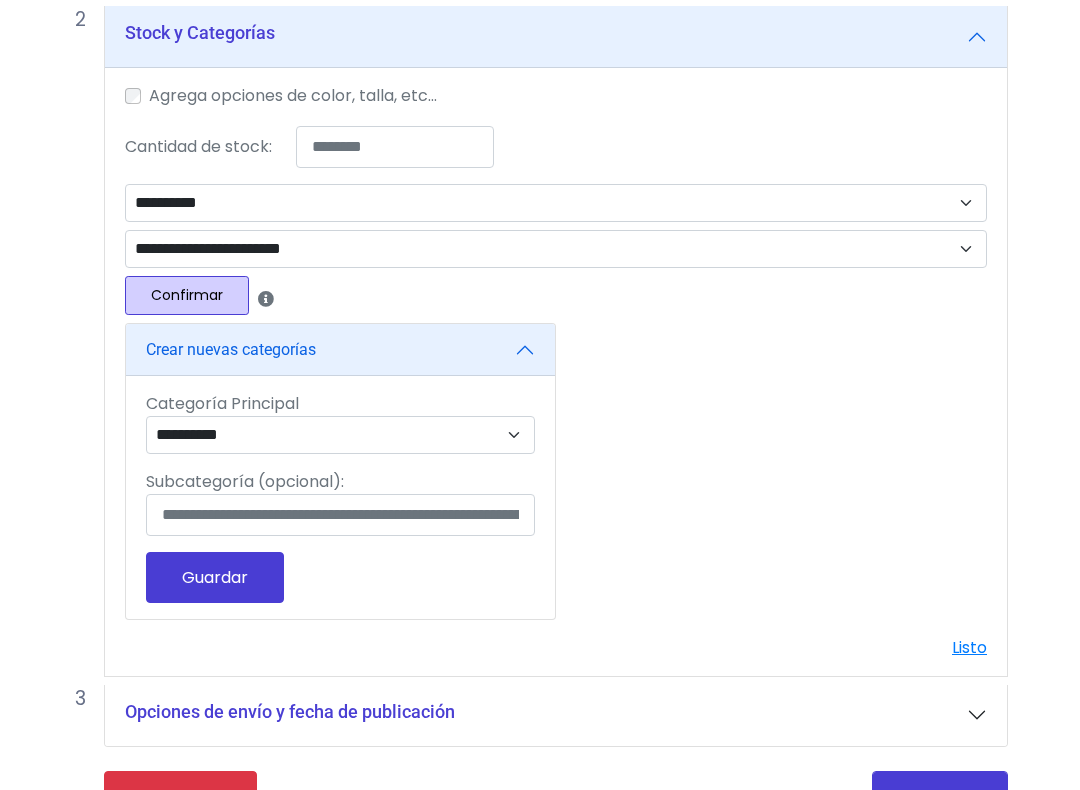 click on "**********" at bounding box center [556, 250] 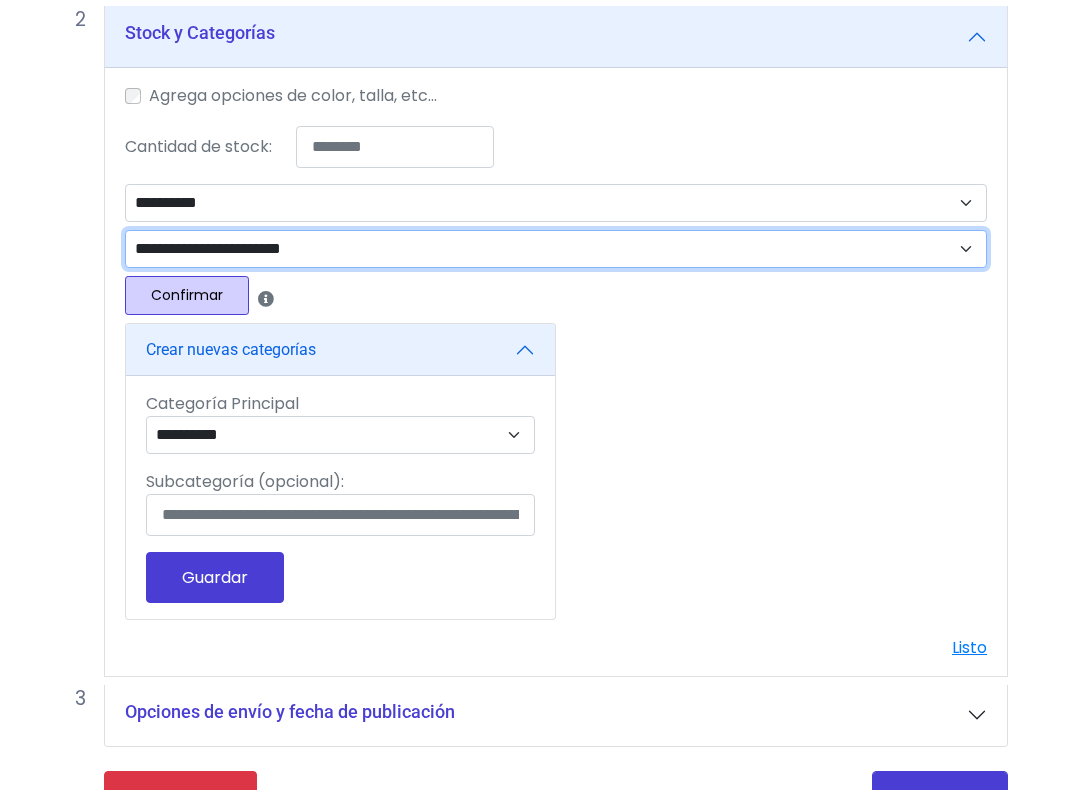 scroll, scrollTop: 229, scrollLeft: 0, axis: vertical 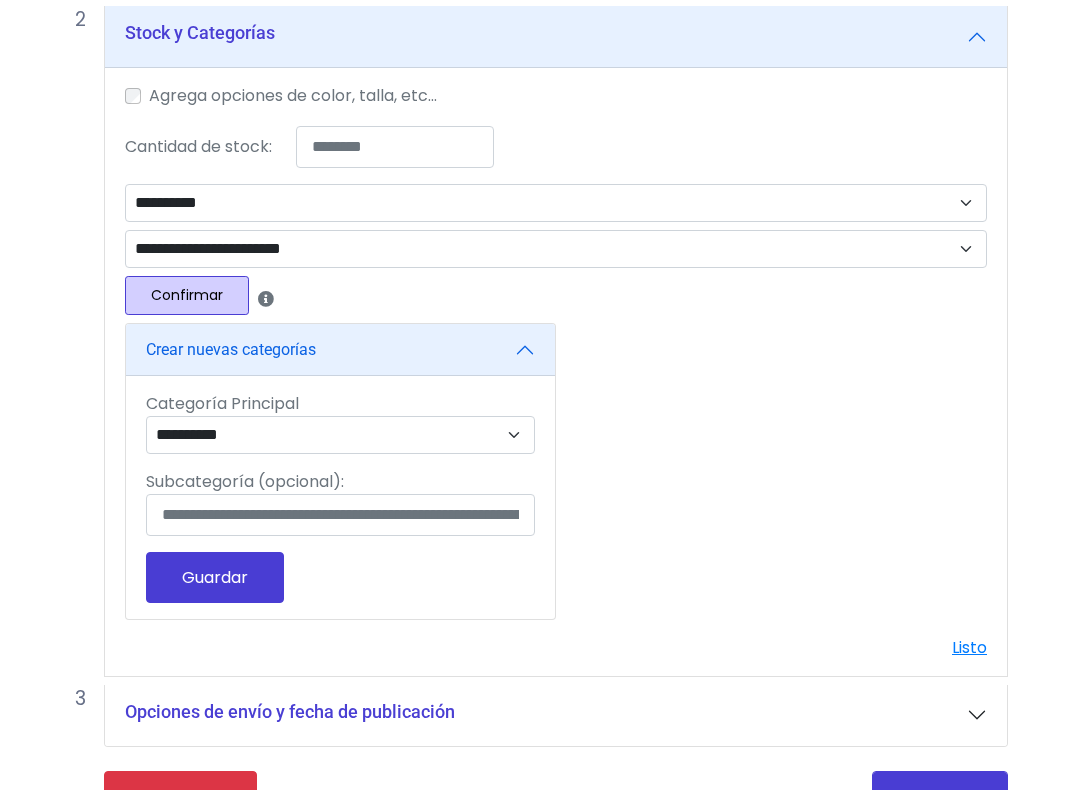 click on "Confirmar" at bounding box center (187, 295) 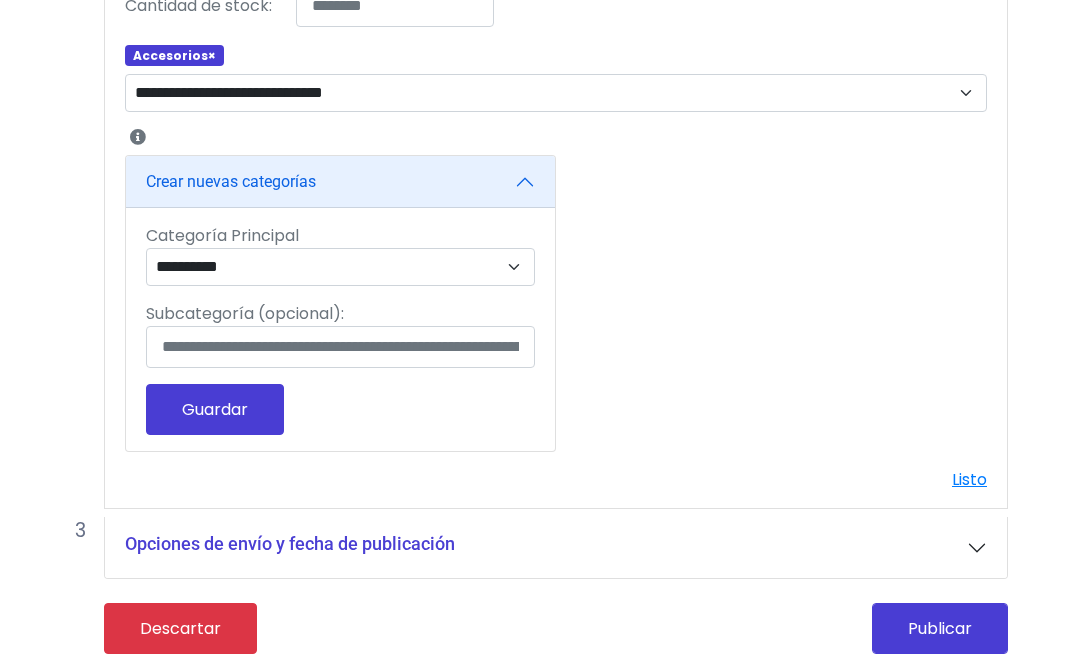 scroll, scrollTop: 372, scrollLeft: 0, axis: vertical 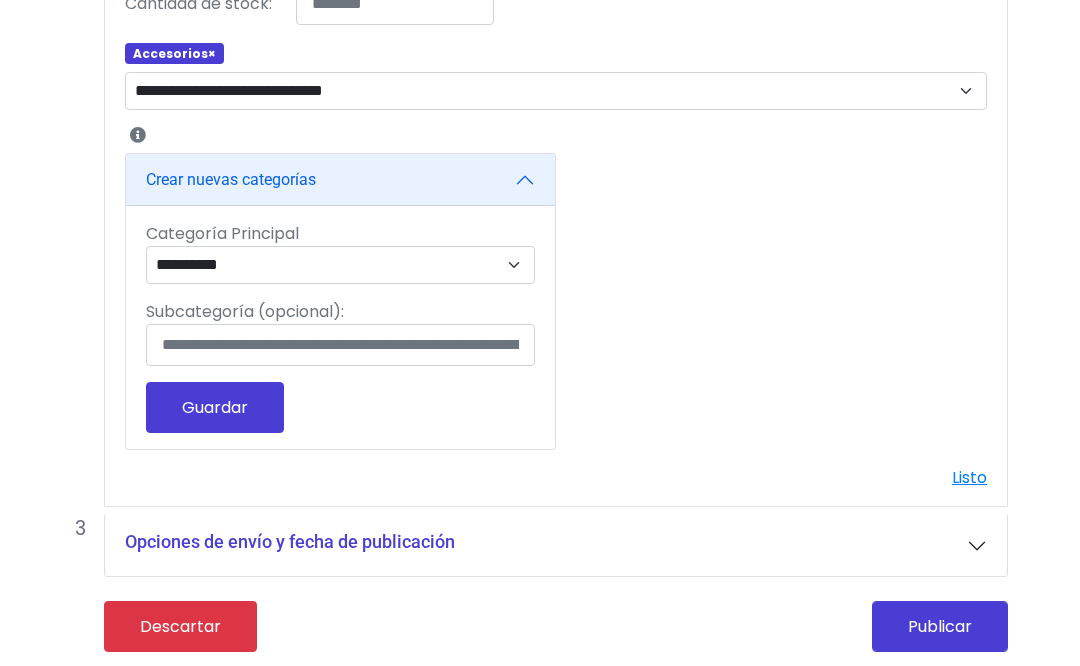 click on "Publicar" at bounding box center [940, 626] 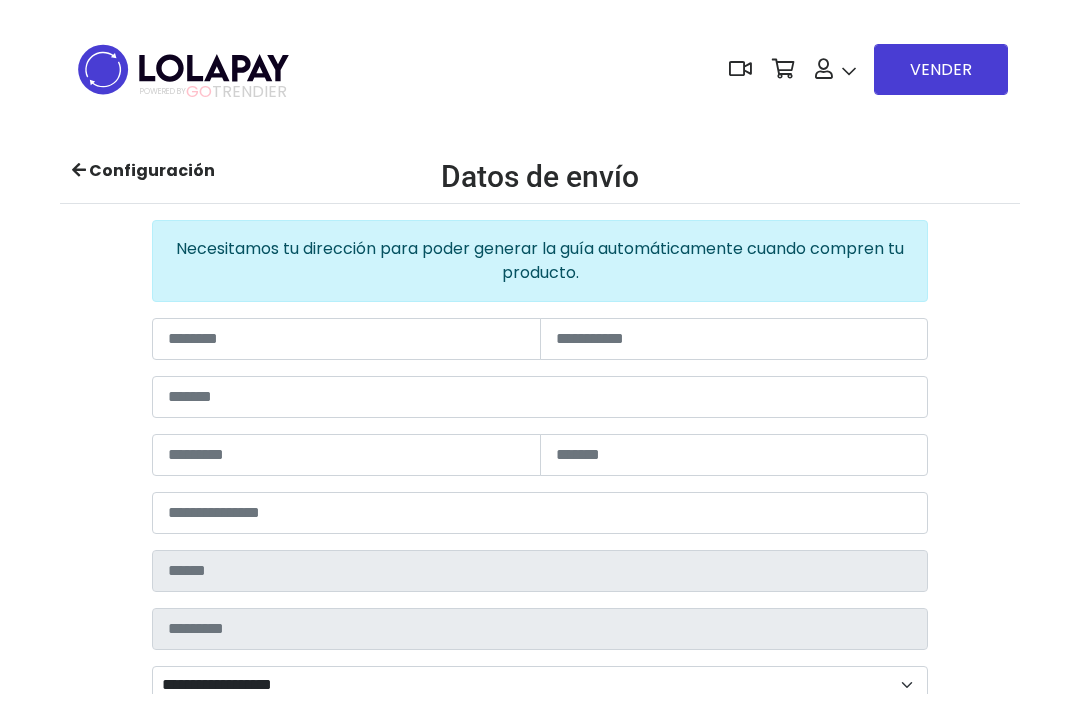 scroll, scrollTop: 0, scrollLeft: 0, axis: both 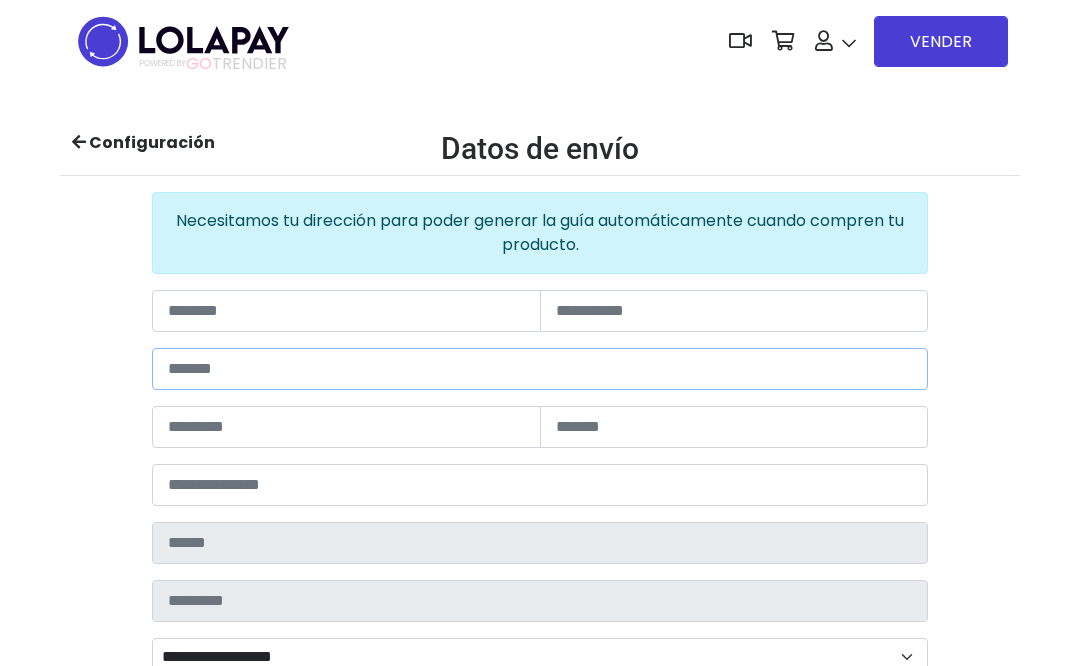 click at bounding box center [540, 369] 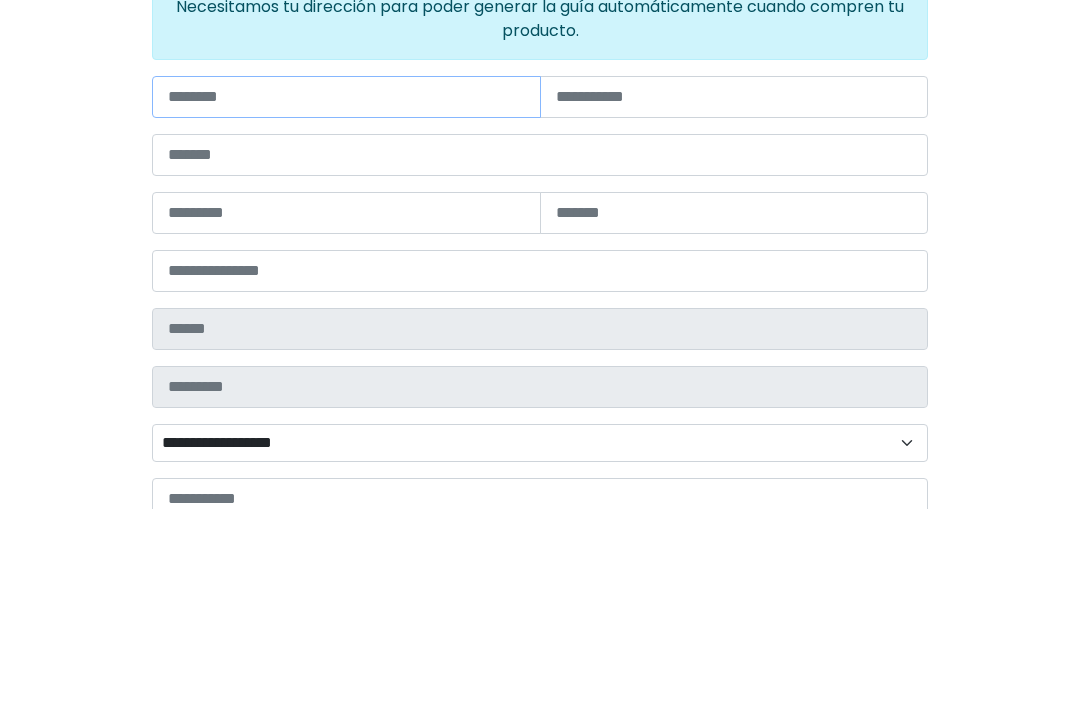 click at bounding box center (346, 311) 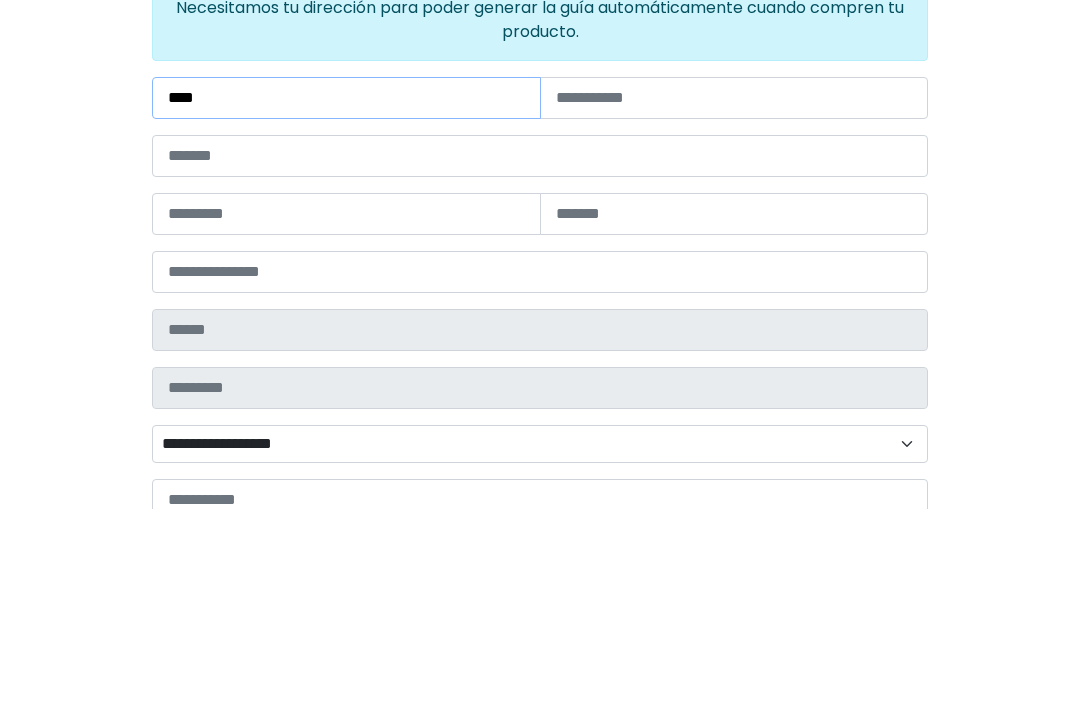 type on "****" 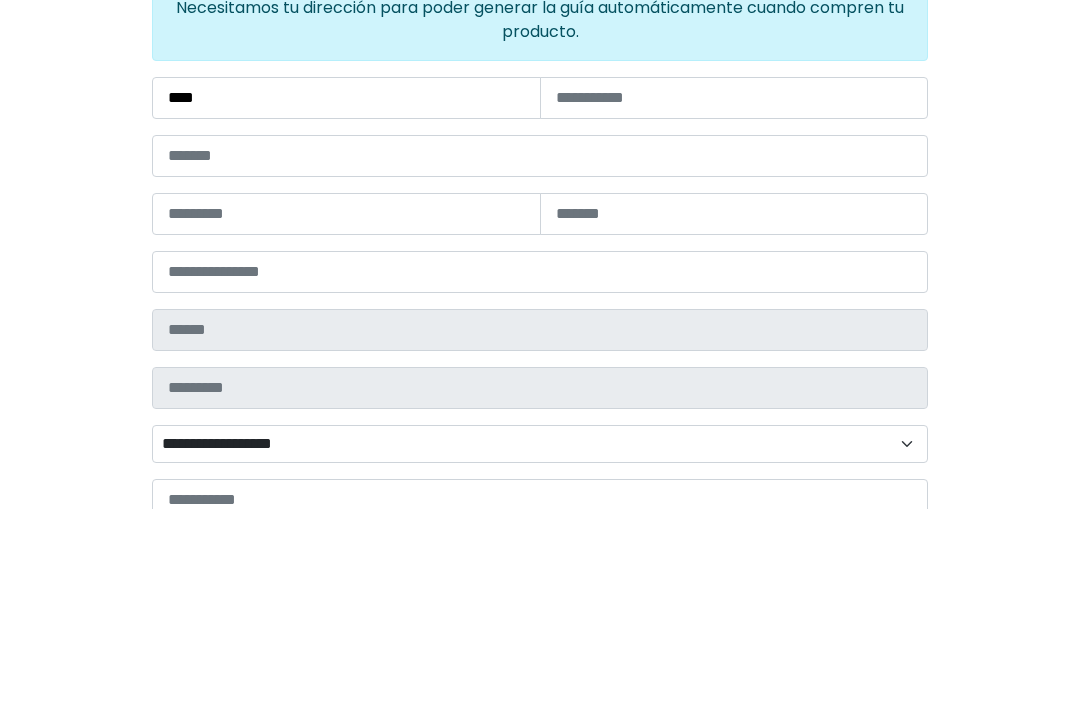 click at bounding box center (540, 369) 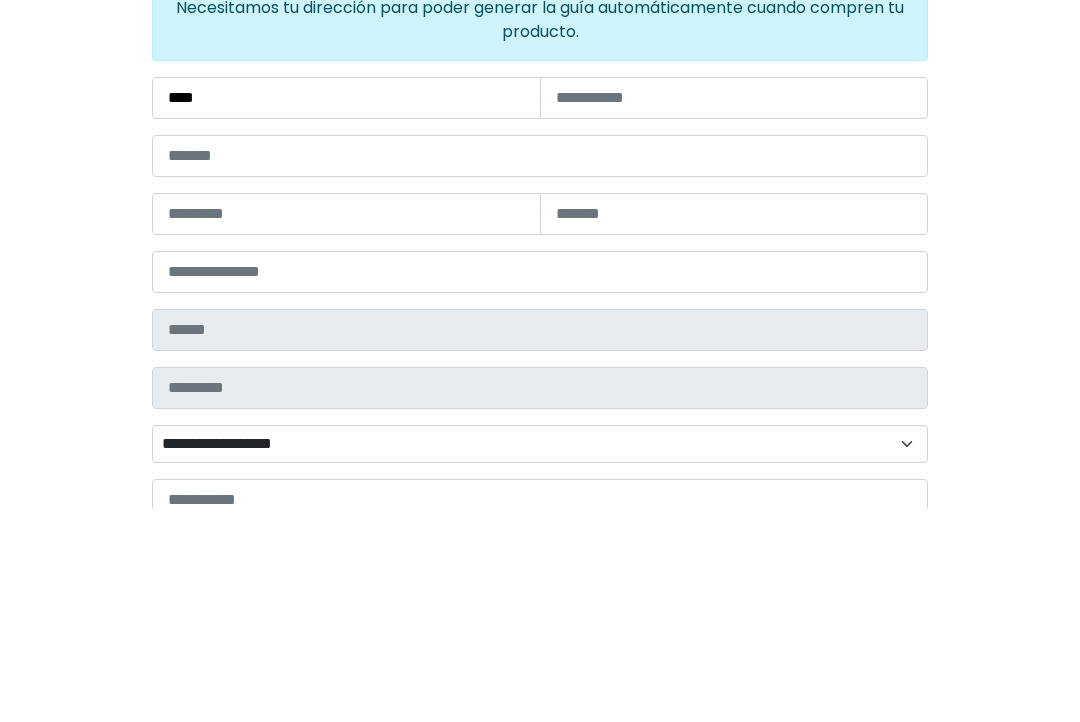 click at bounding box center [734, 311] 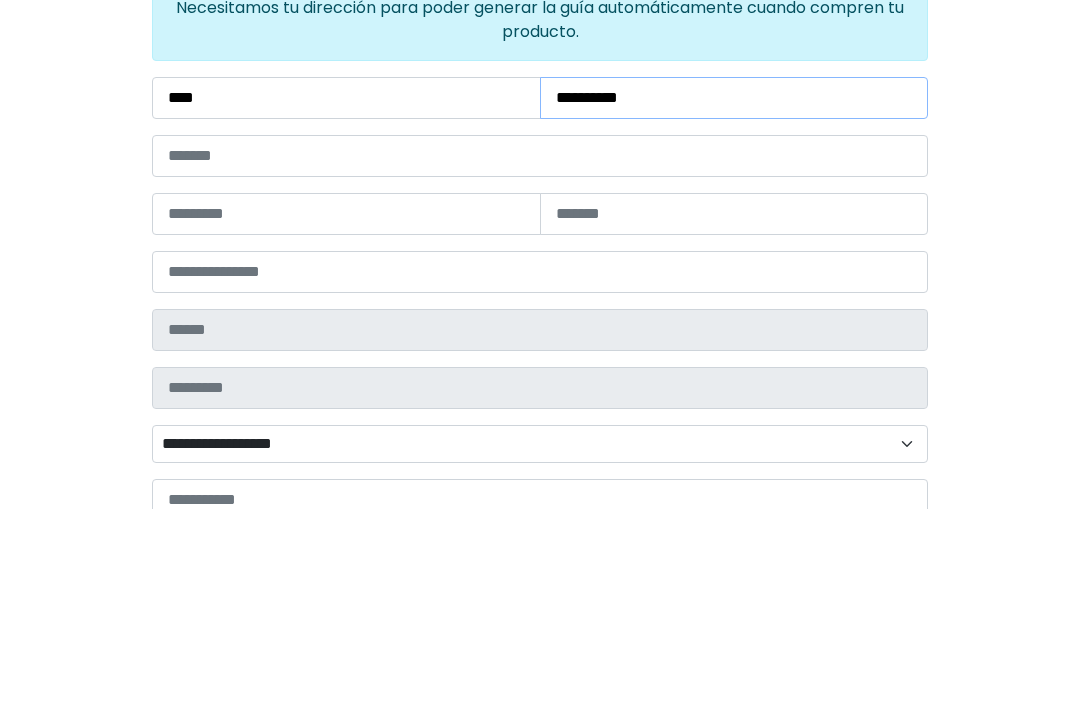 type on "*********" 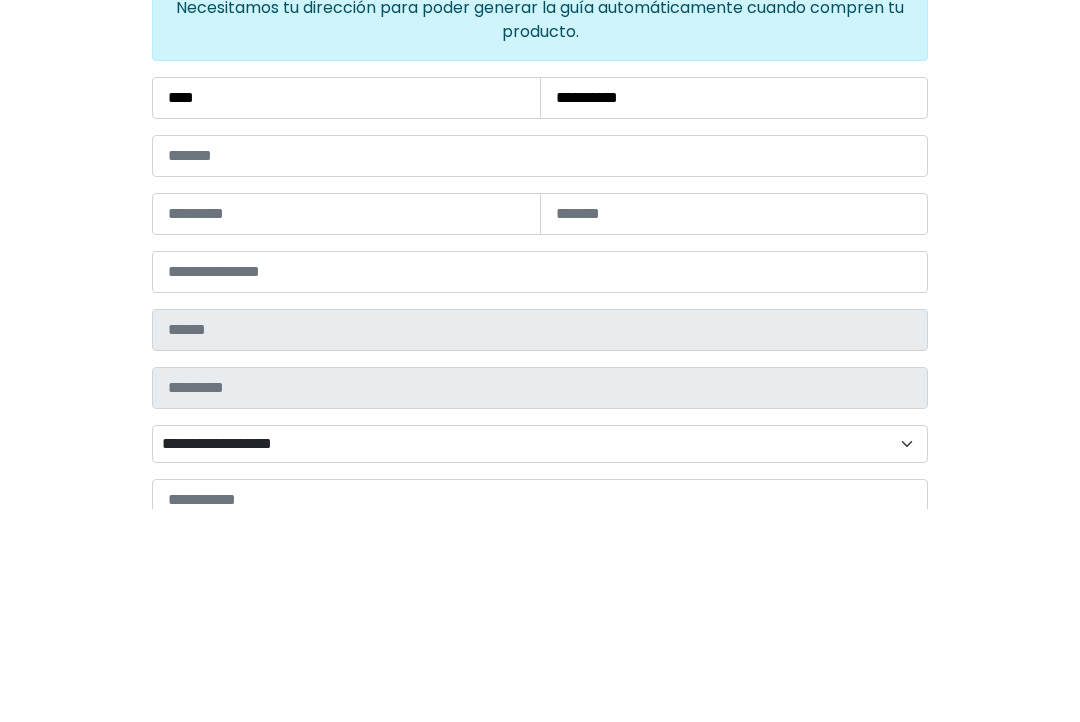 click at bounding box center (540, 369) 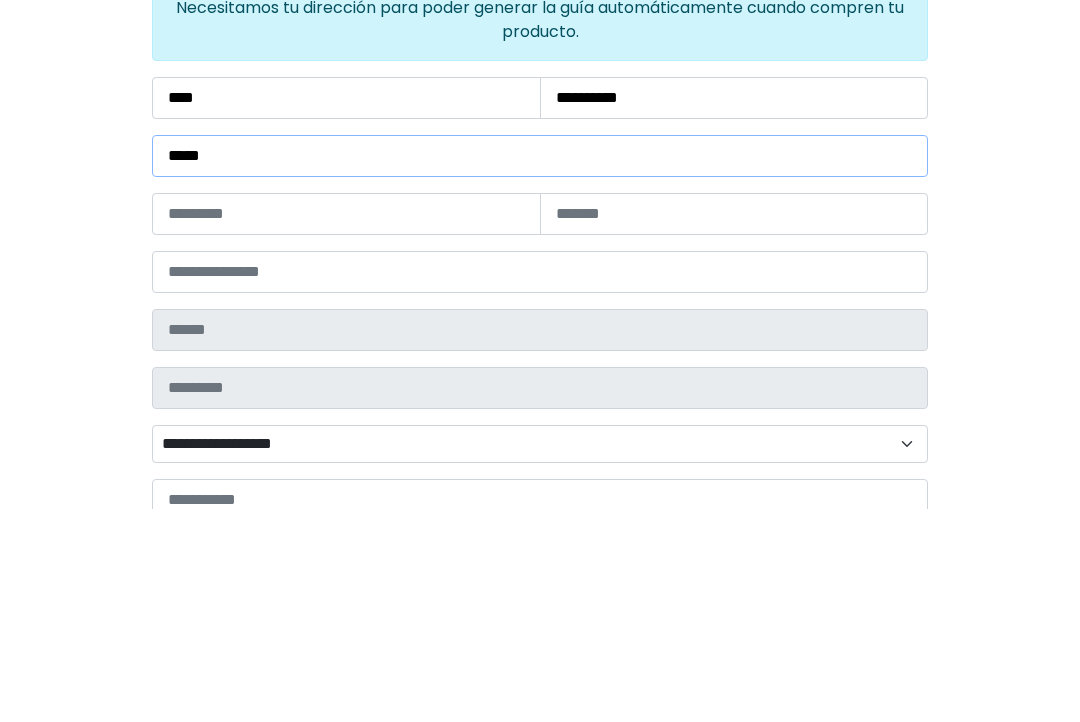 type on "*****" 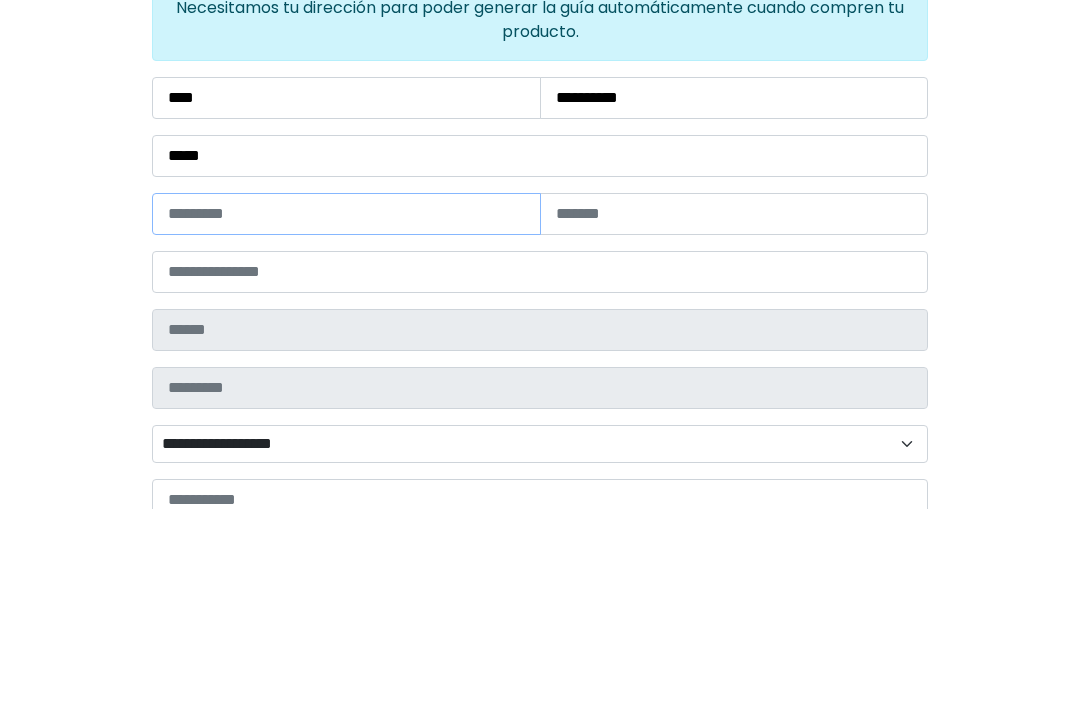 click at bounding box center (346, 427) 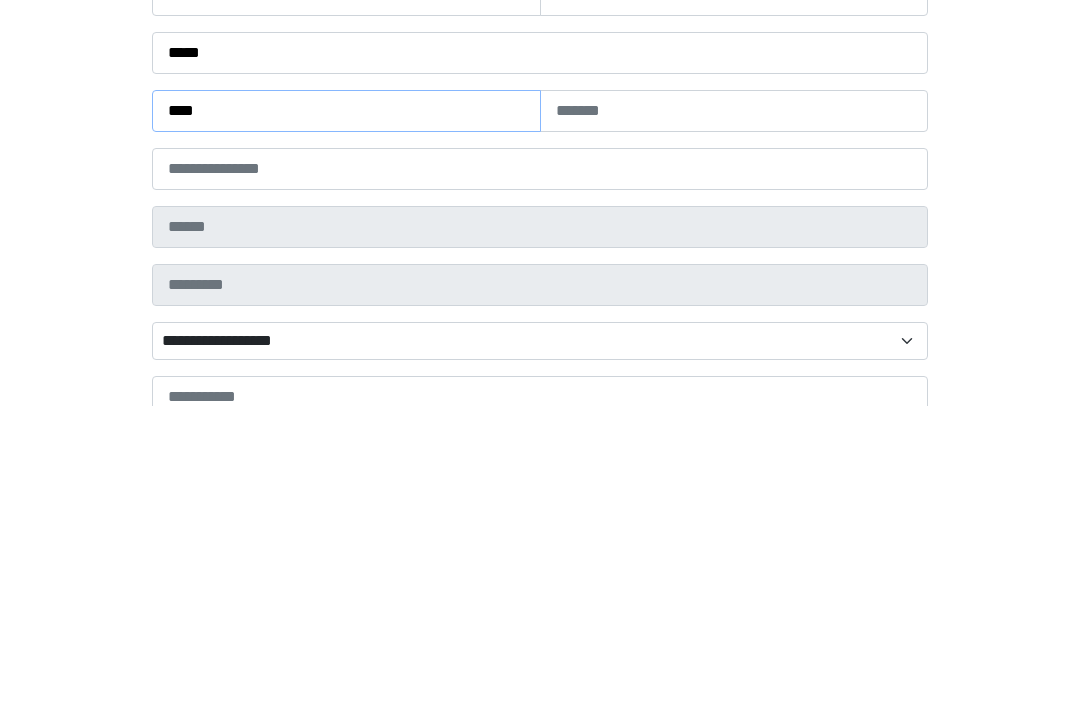 type on "****" 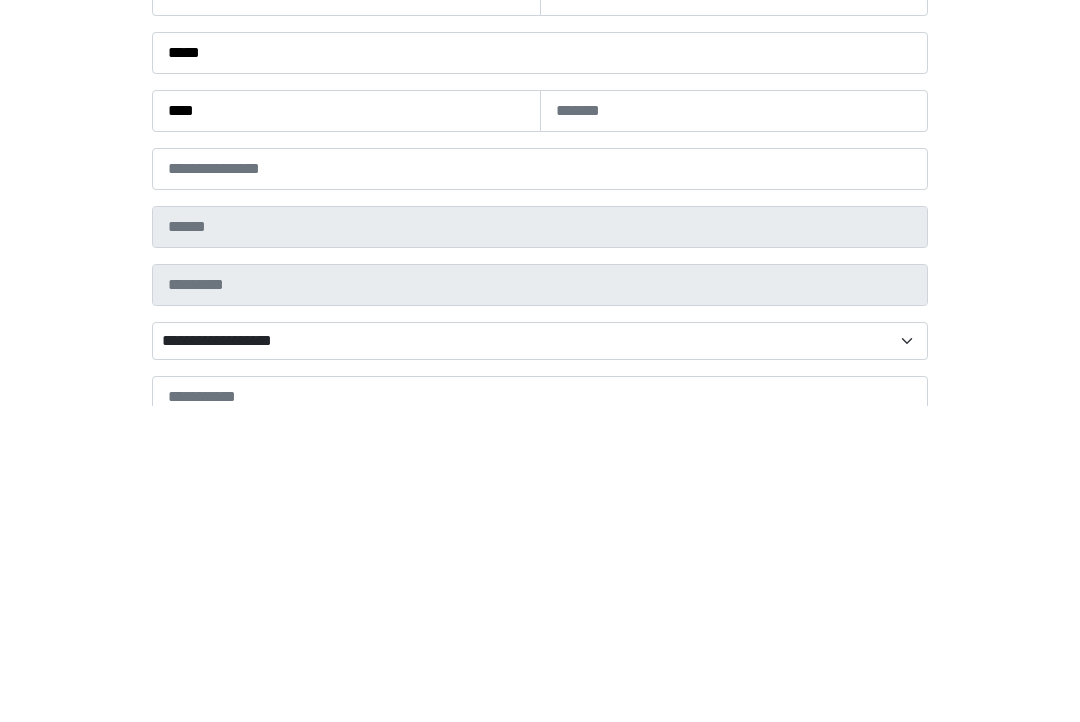 click at bounding box center (734, 427) 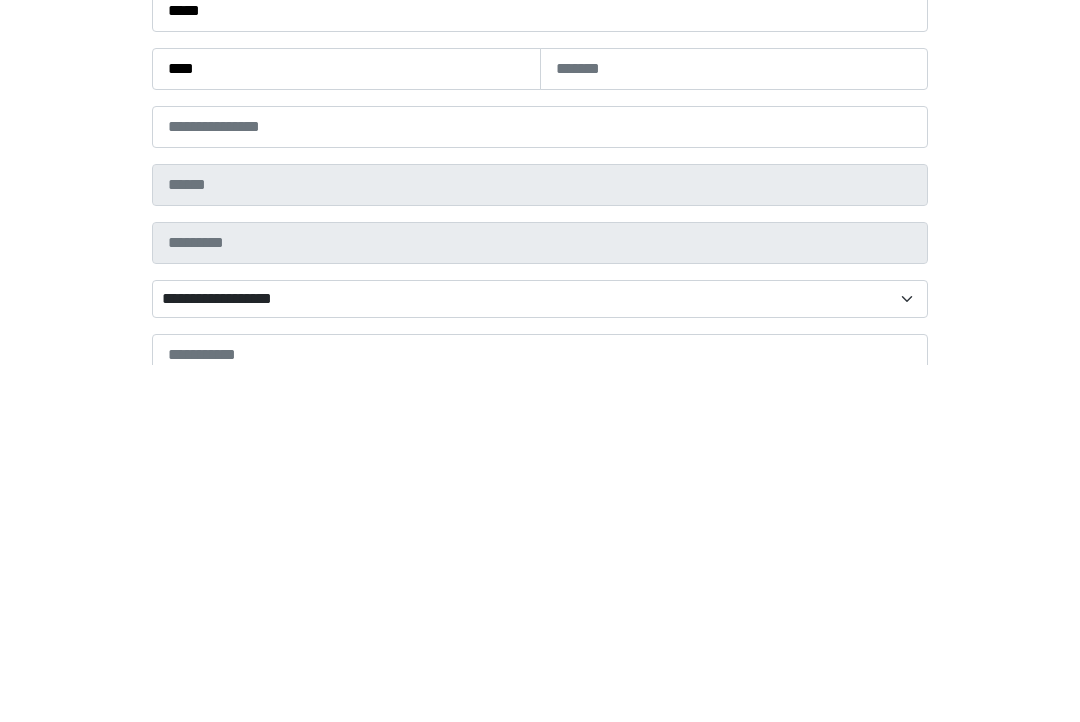 click at bounding box center [540, 485] 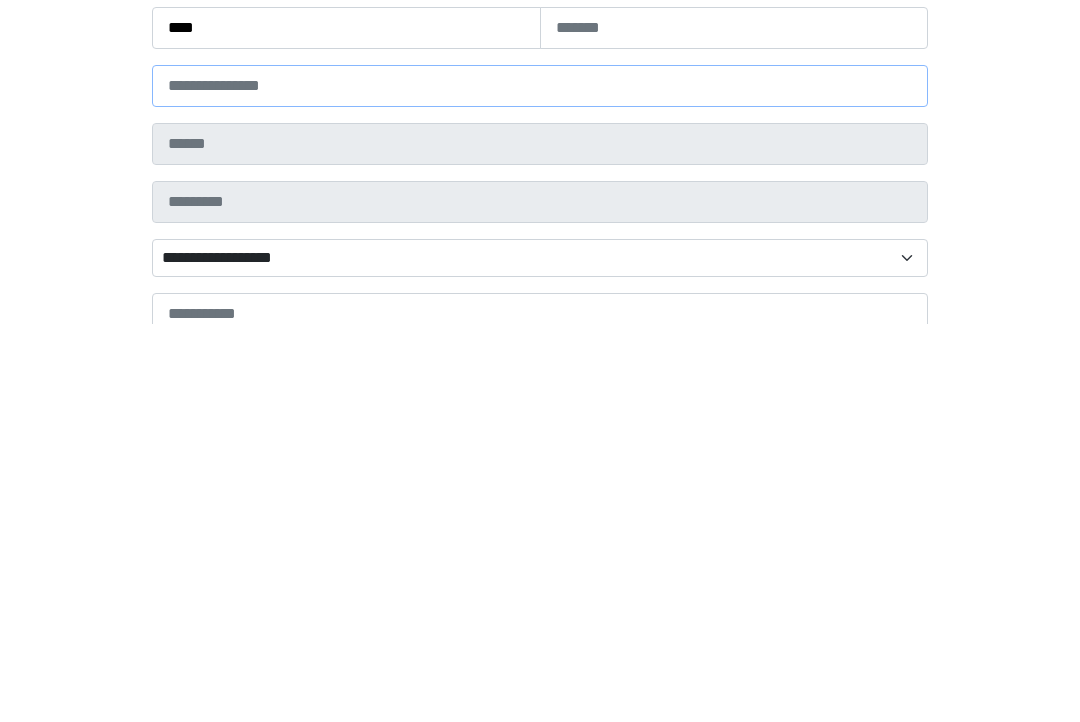 type on "*****" 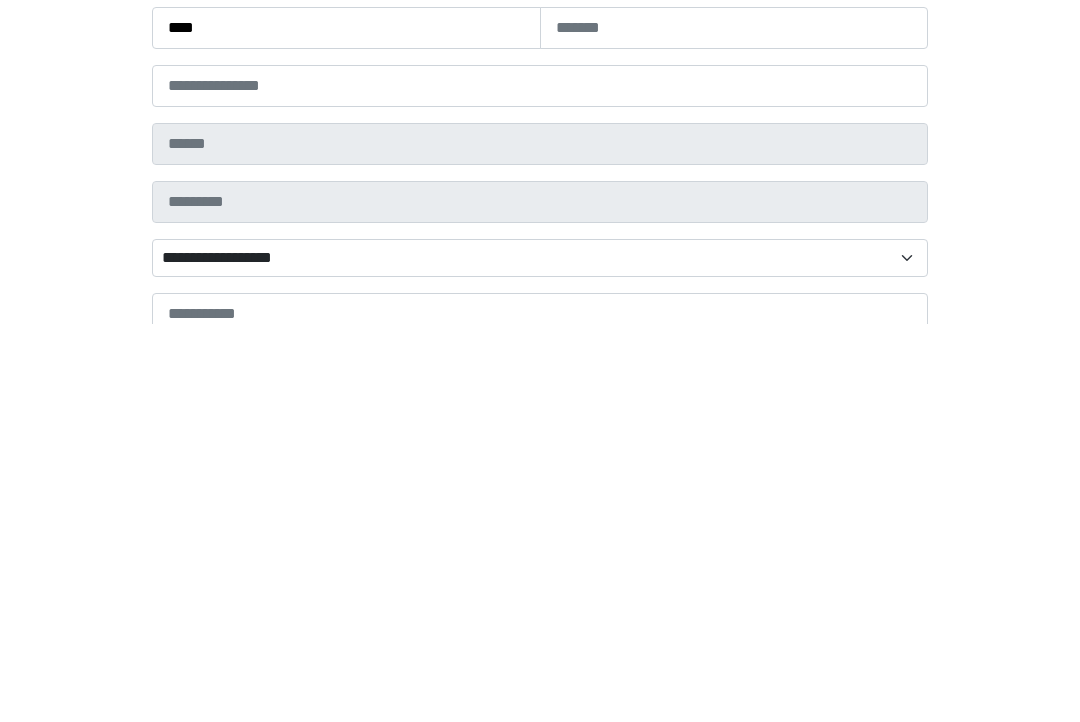 click at bounding box center (540, 543) 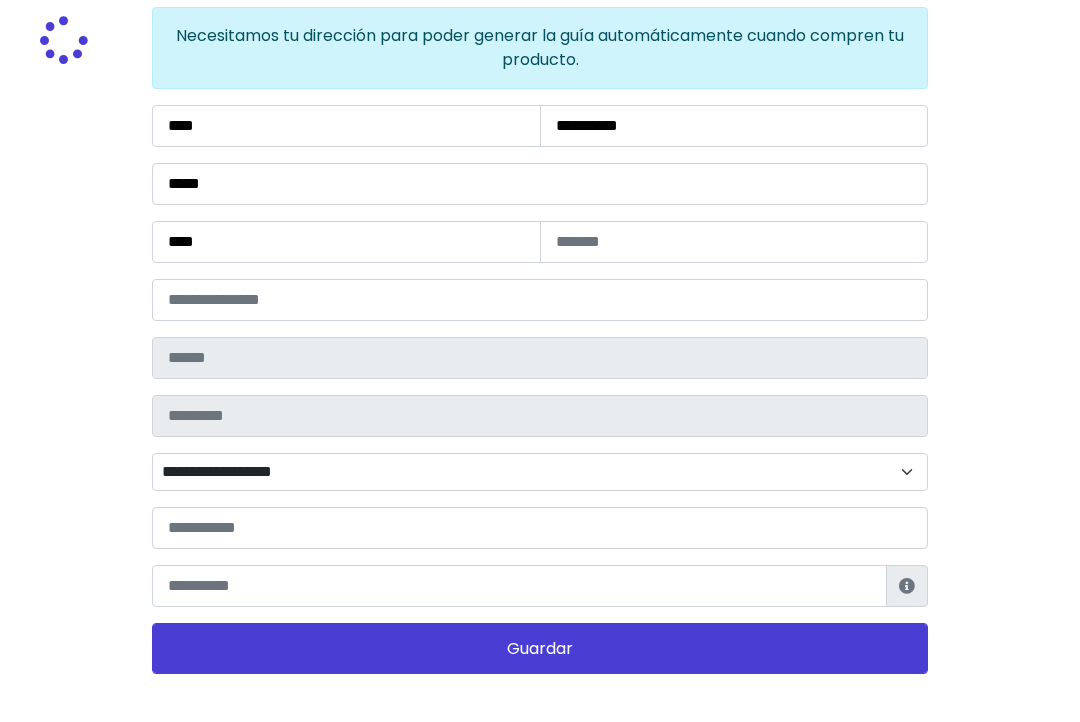 type on "**********" 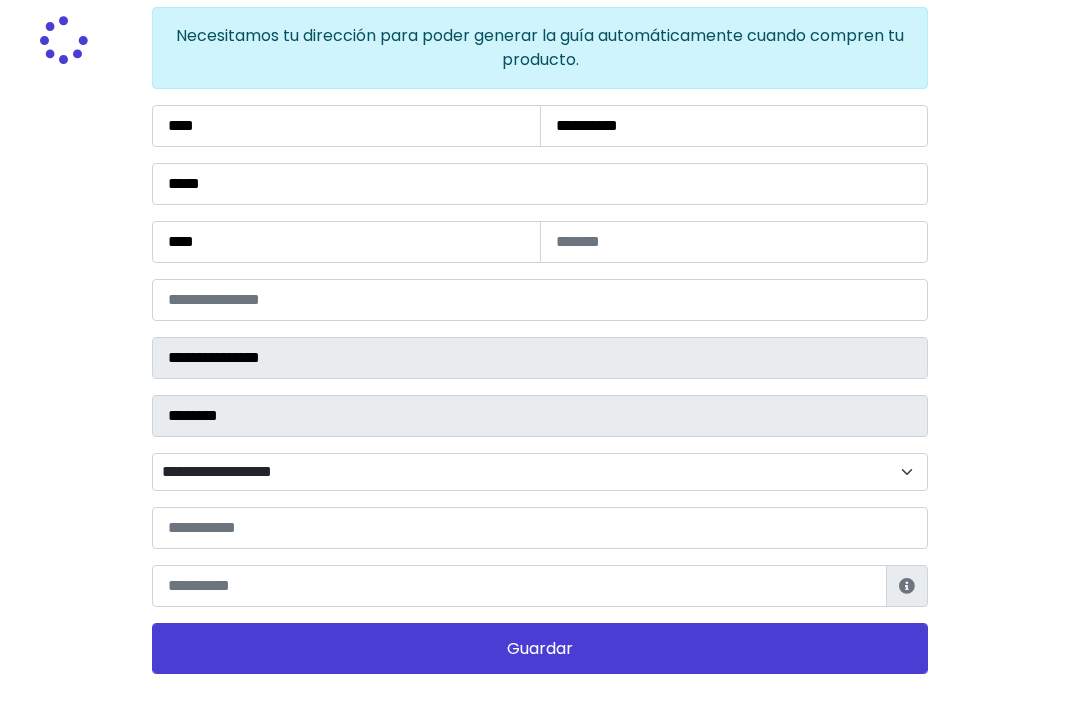 select 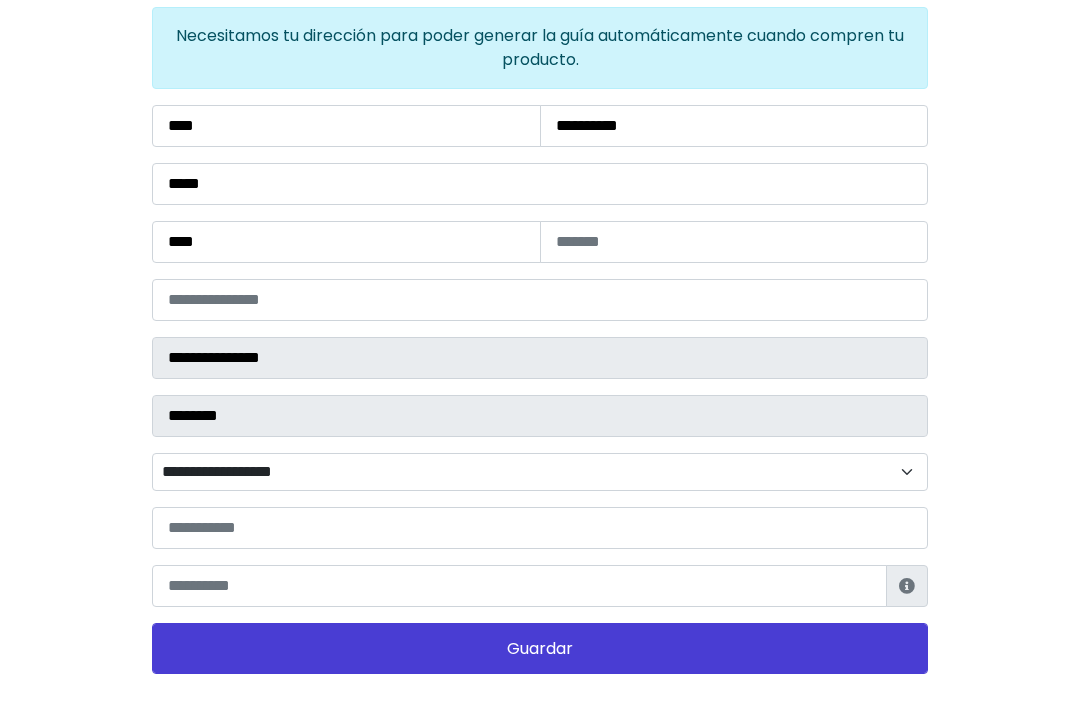 scroll, scrollTop: 249, scrollLeft: 0, axis: vertical 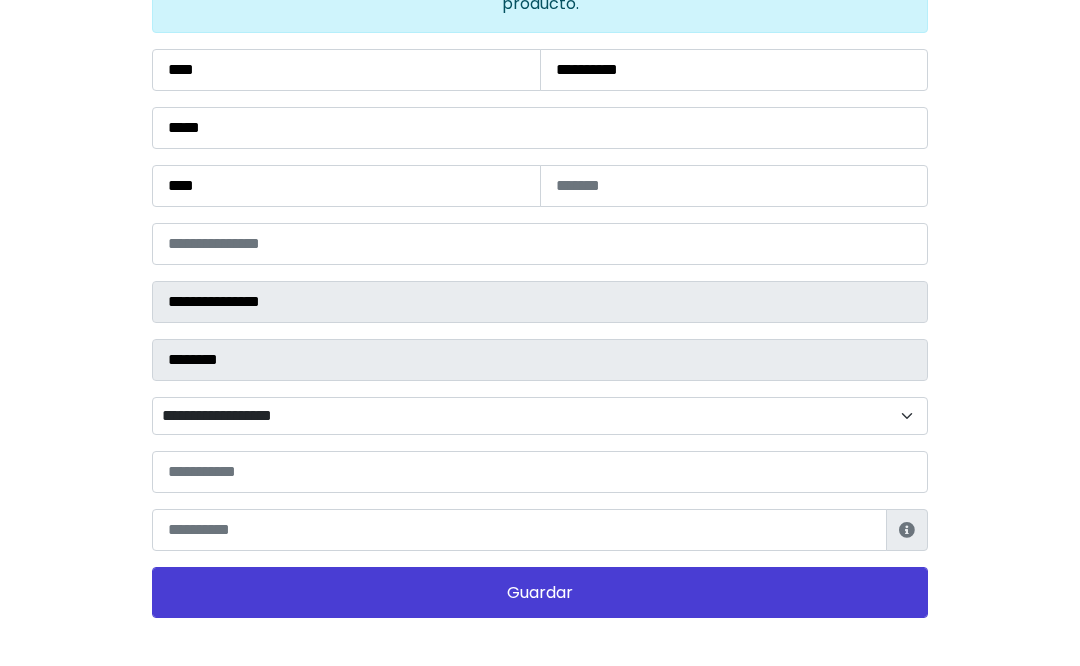 click on "**********" at bounding box center [540, 416] 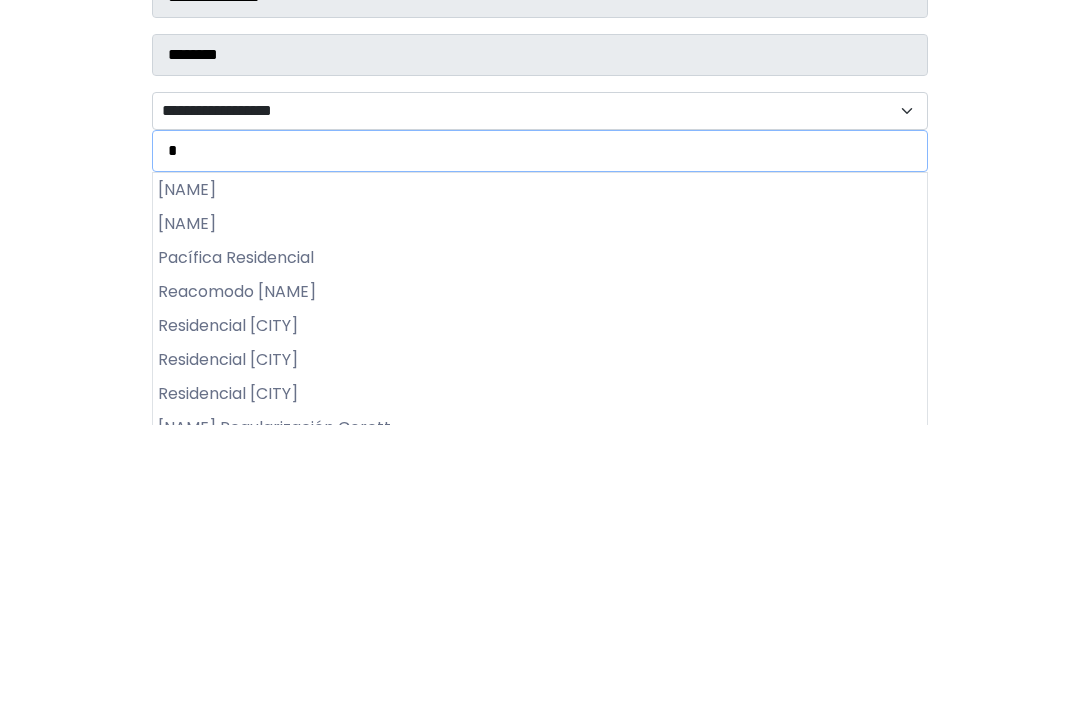 type on "**" 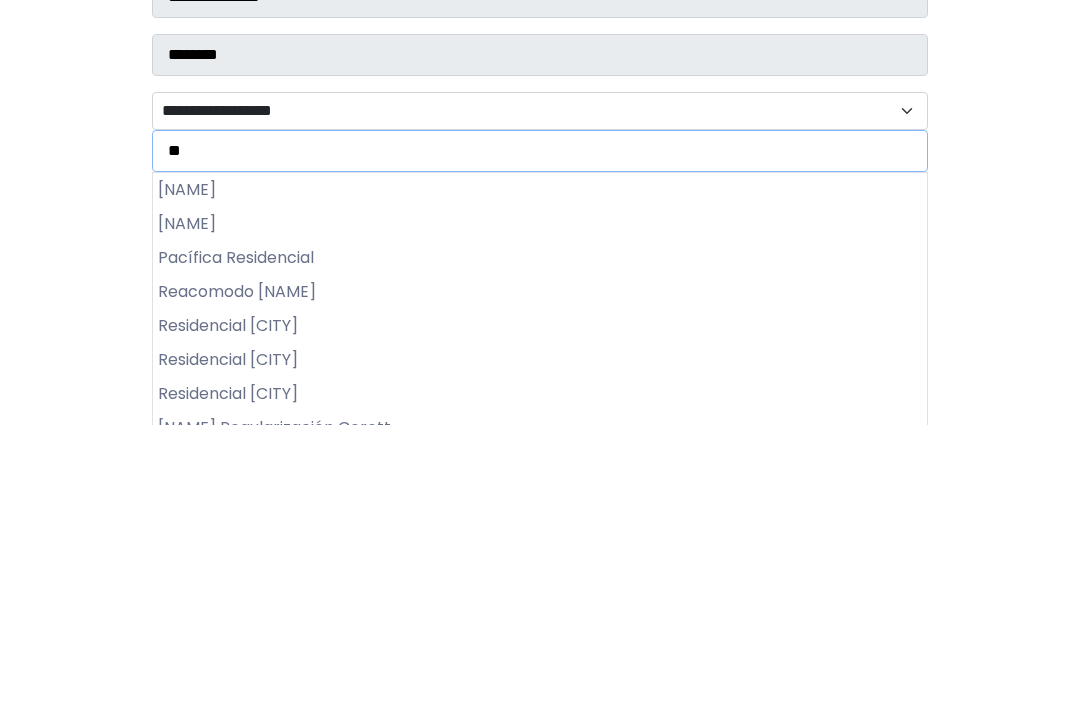 scroll, scrollTop: 193, scrollLeft: 0, axis: vertical 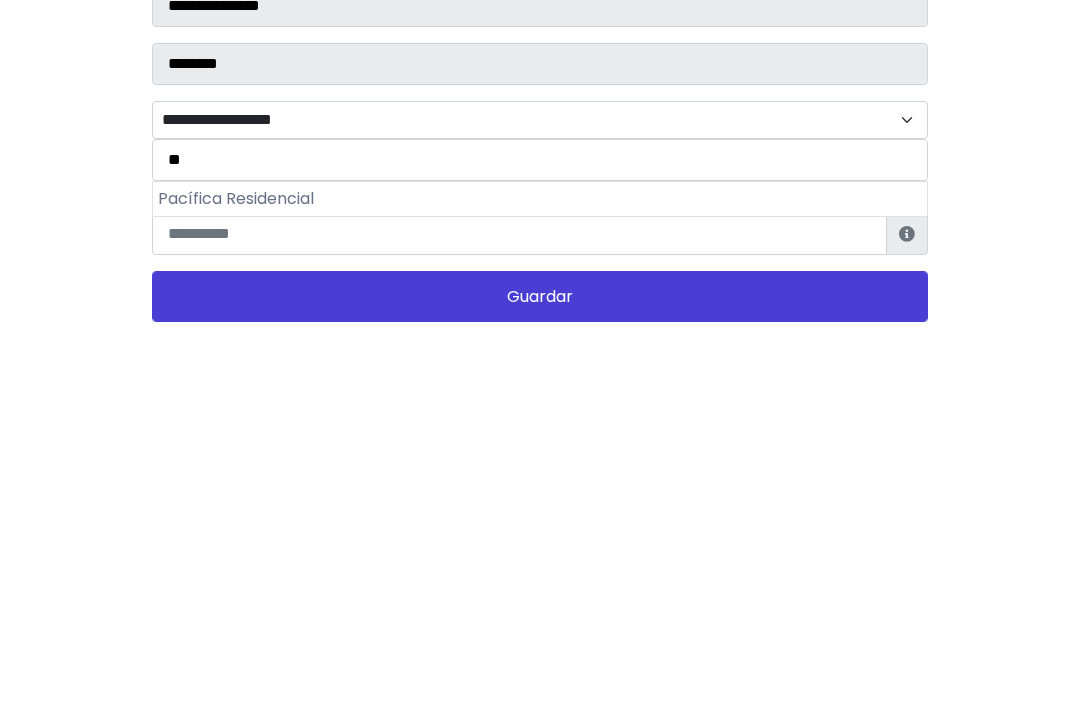 click on "Pacífica Residencial" at bounding box center (540, 551) 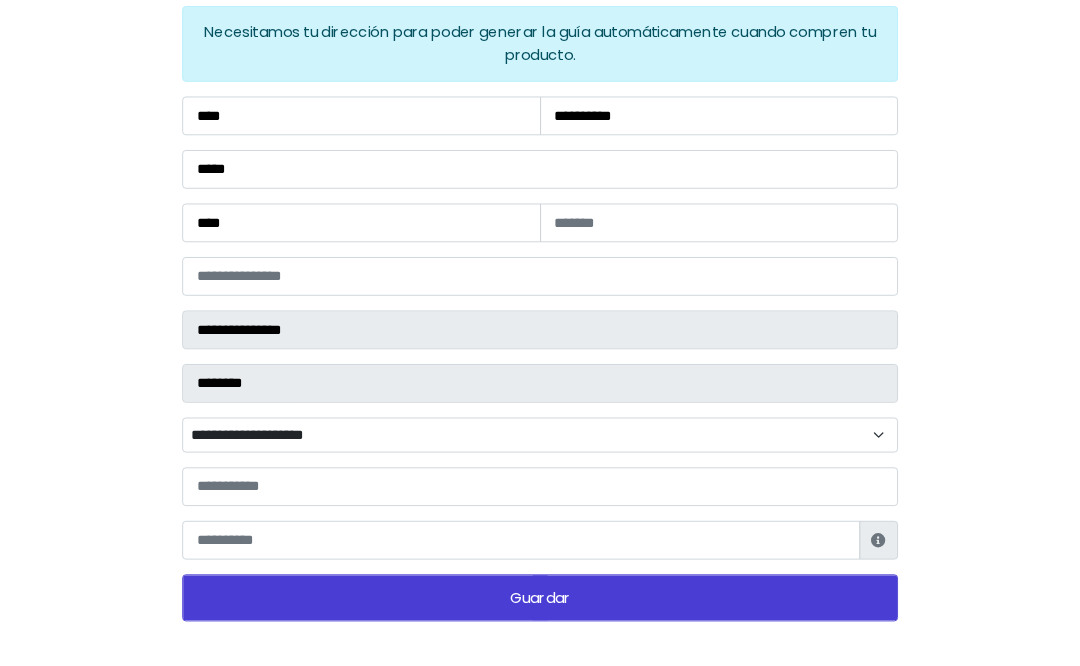 scroll, scrollTop: 249, scrollLeft: 0, axis: vertical 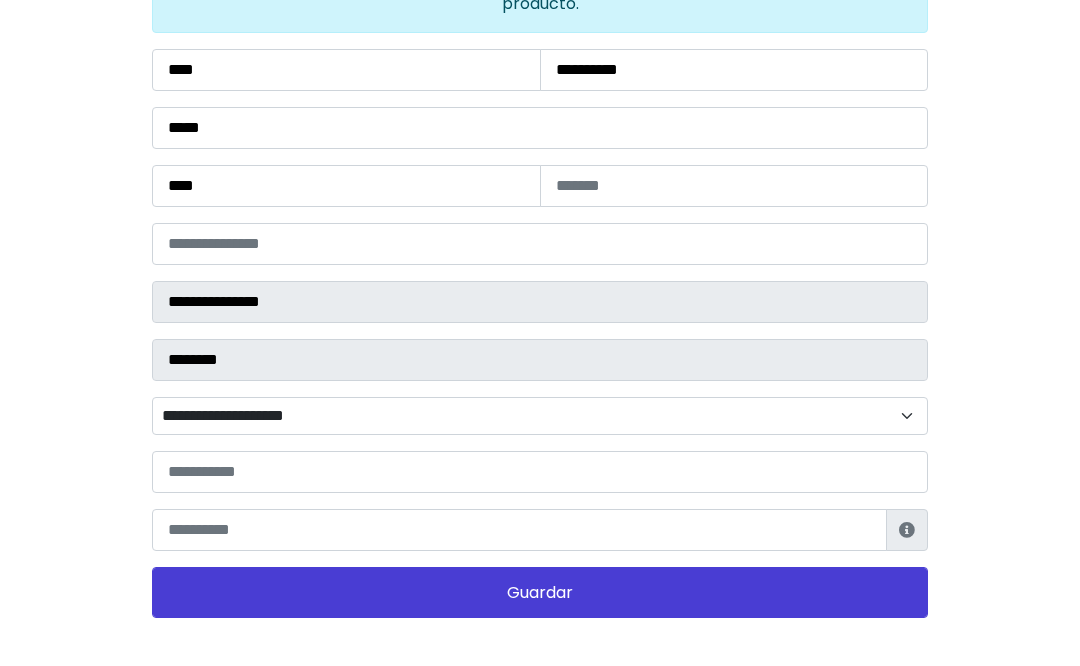 click at bounding box center [519, 530] 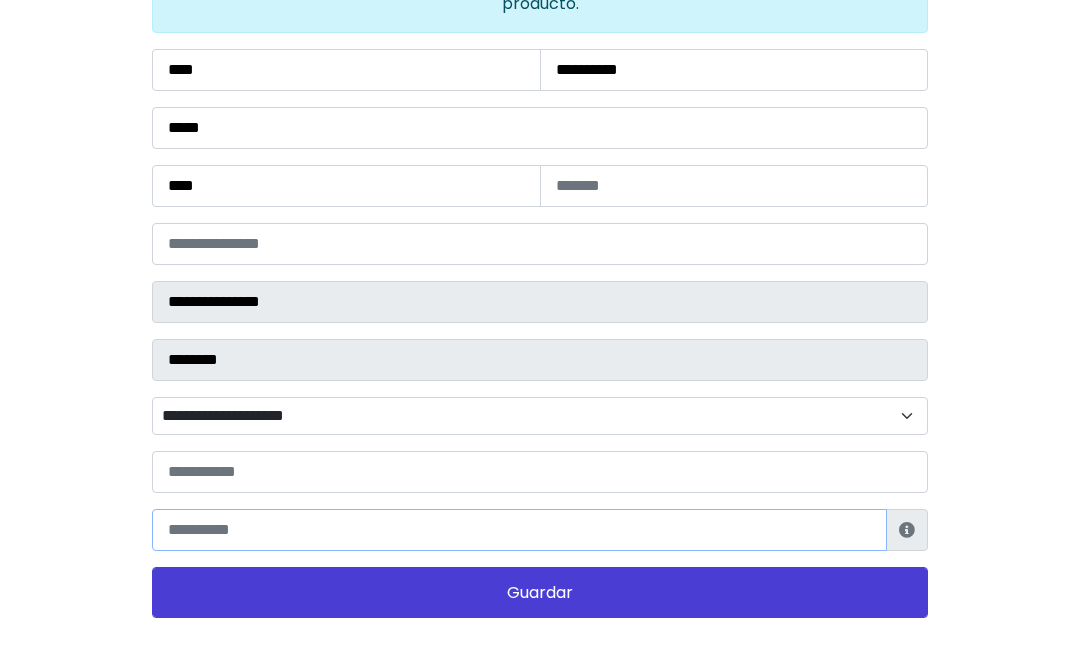 scroll, scrollTop: 193, scrollLeft: 0, axis: vertical 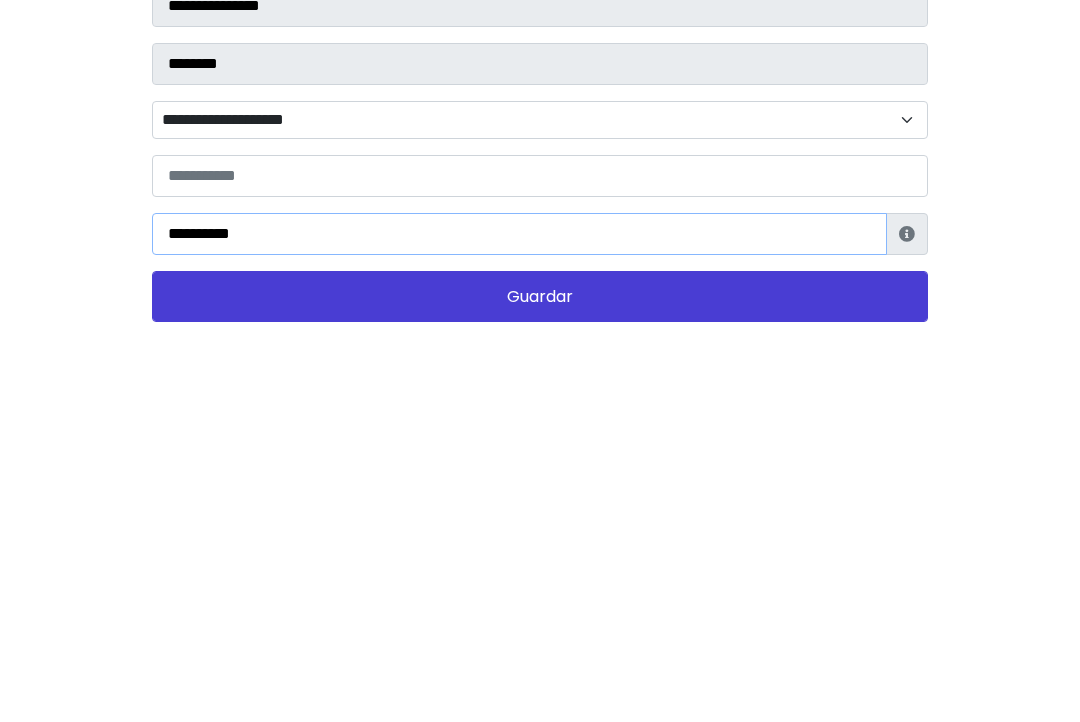type on "**********" 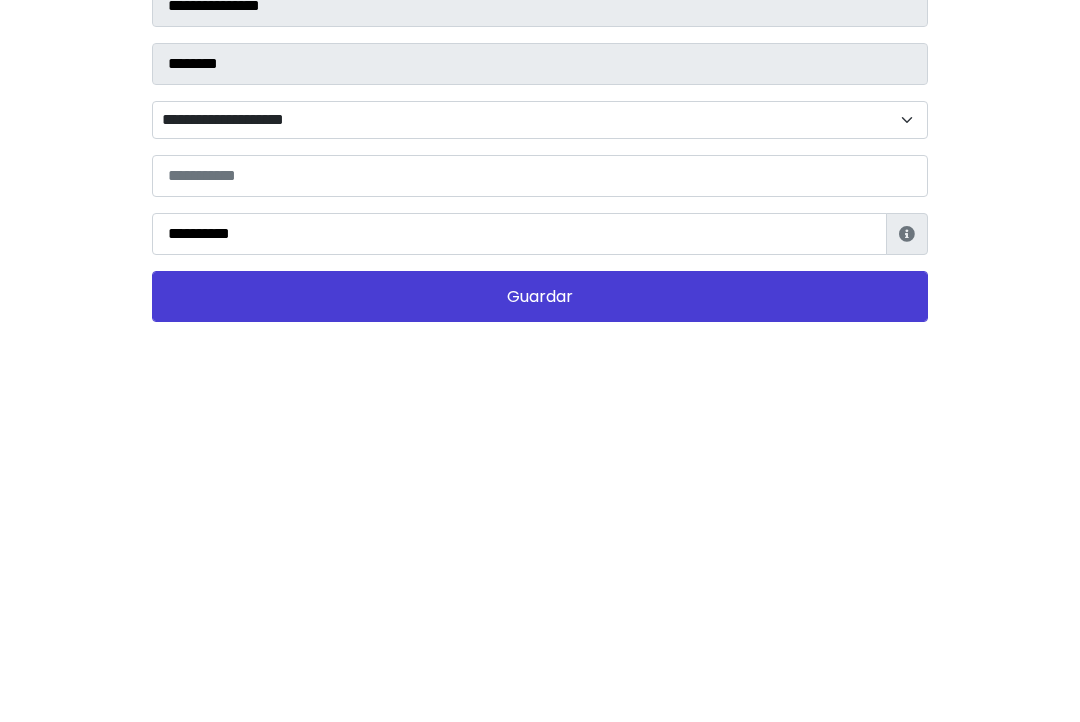 click on "Configuración
Datos de envío
Necesitamos tu dirección para poder generar la guía automáticamente cuando compren tu producto.
Información de Estafeta
Este CP es Ocurre Forzoso para Estafeta , por lo tanto es  responsabilidad del comprador hacer seguimiento del pedido y recogerlo en sucursal . No se hace devolución del costo de envío si el pedido regresa a remitente.
📦 ¿Dónde lo tengo que recoger?
📦 ¿Cómo obtengo mi número de seguimiento?
Después de tu compra te llegará un correo con el número de seguimiento y link Estafeta. Cerrar" at bounding box center (540, 310) 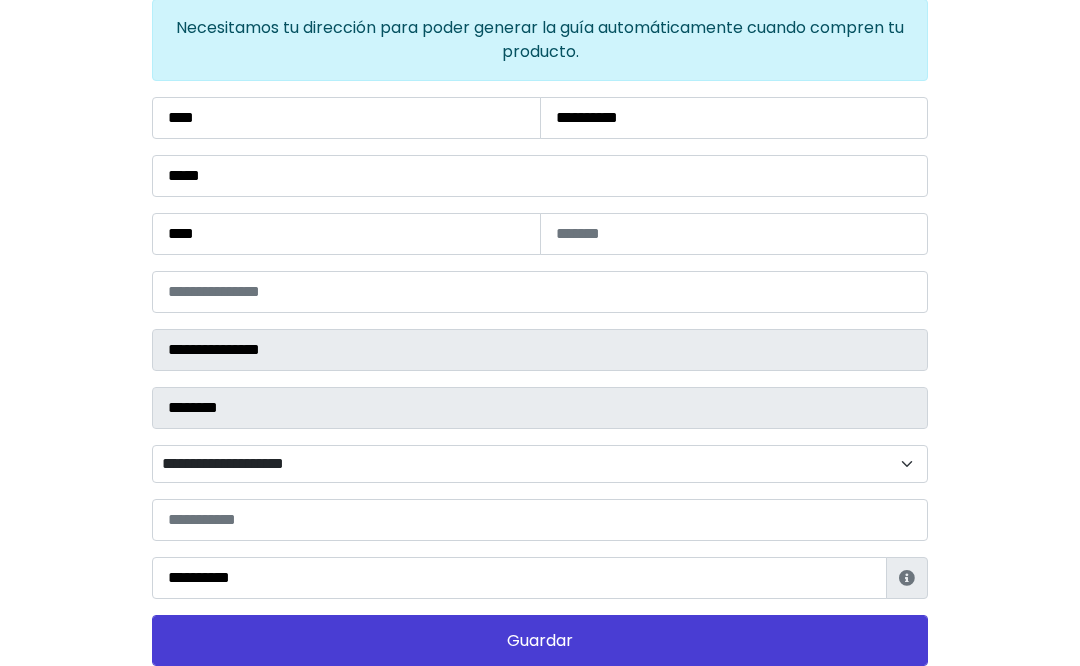 scroll, scrollTop: 249, scrollLeft: 0, axis: vertical 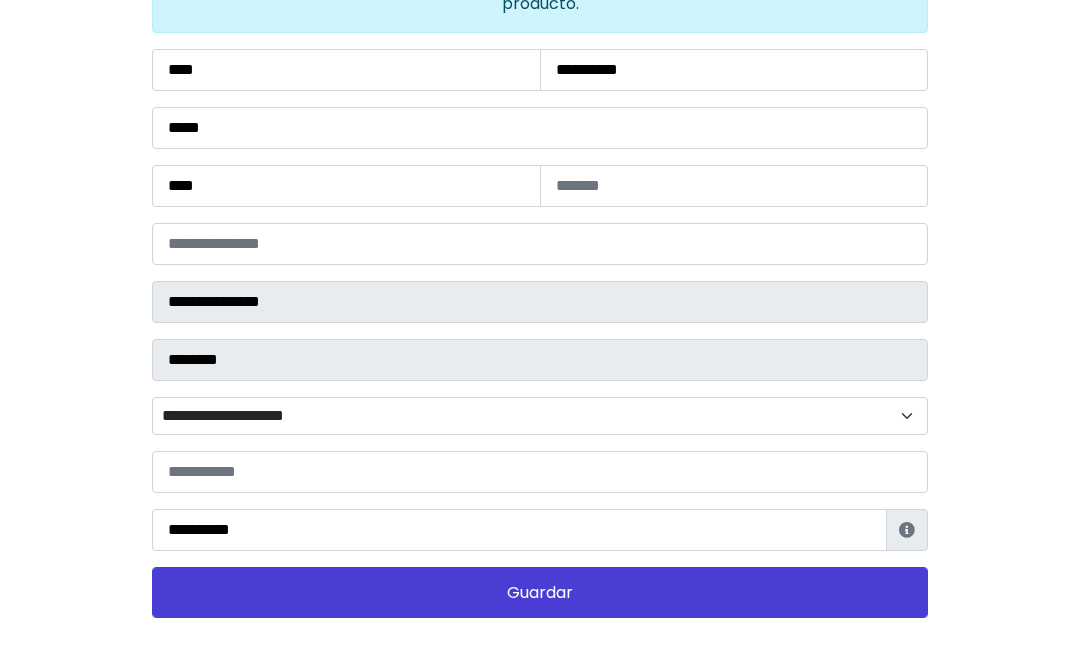 click on "Configuración
Datos de envío
Necesitamos tu dirección para poder generar la guía automáticamente cuando compren tu producto.
Información de Estafeta
Este CP es Ocurre Forzoso para Estafeta , por lo tanto es  responsabilidad del comprador hacer seguimiento del pedido y recogerlo en sucursal . No se hace devolución del costo de envío si el pedido regresa a remitente.
📦 ¿Dónde lo tengo que recoger?
📦 ¿Cómo obtengo mi número de seguimiento?
Después de tu compra te llegará un correo con el número de seguimiento y link Estafeta. Cerrar" at bounding box center [540, 254] 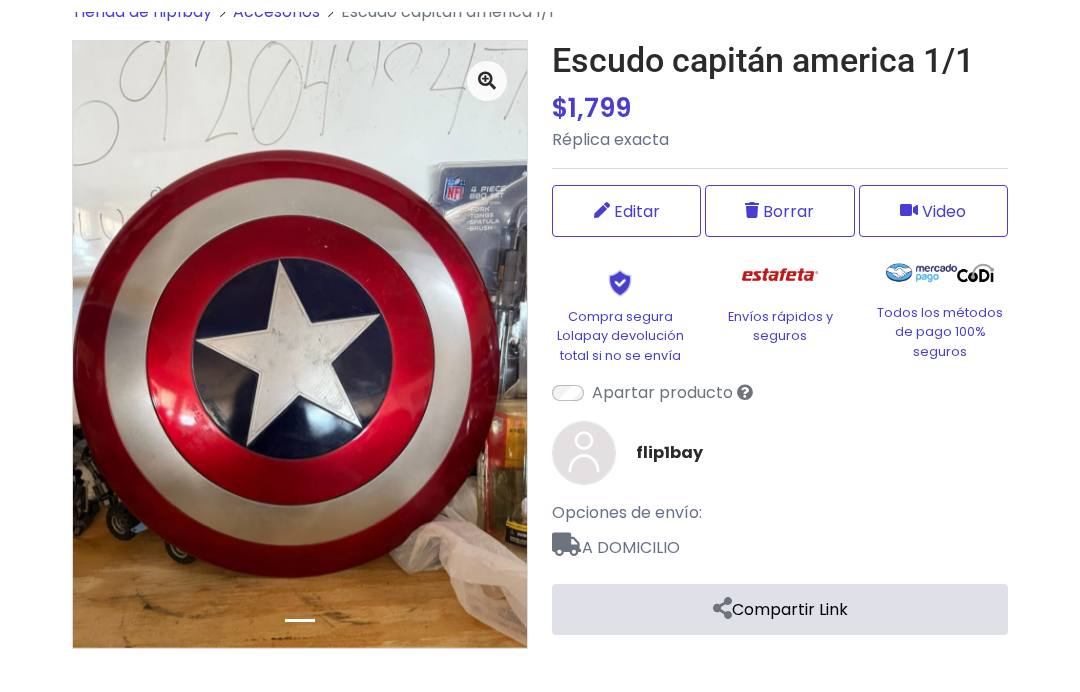scroll, scrollTop: 230, scrollLeft: 0, axis: vertical 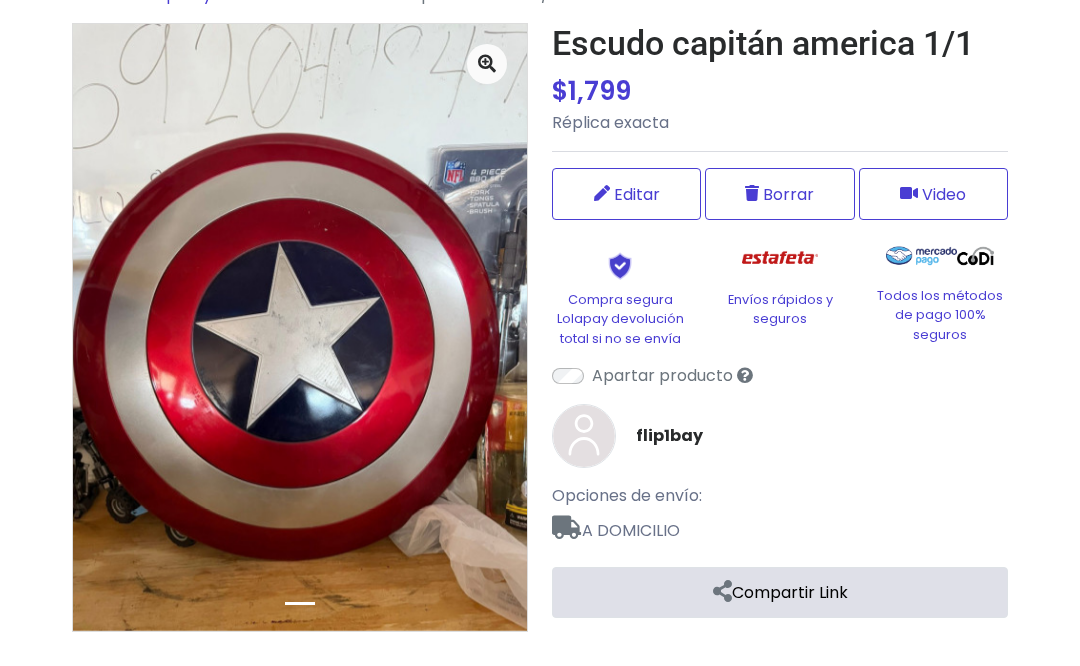 click on "Compartir Link" at bounding box center (780, 592) 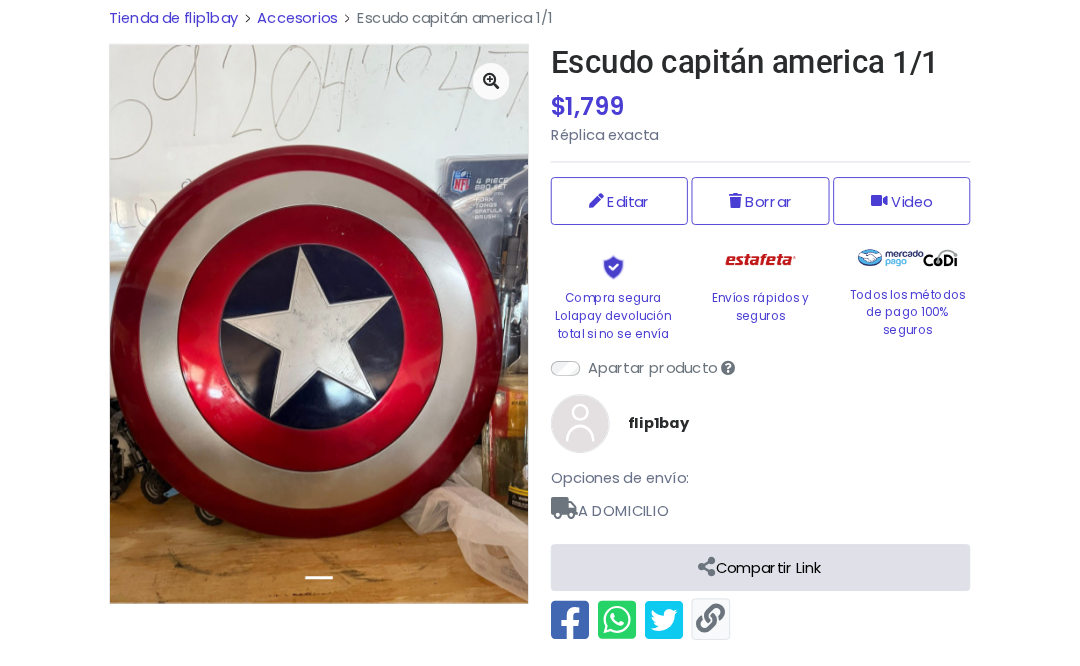 scroll, scrollTop: 237, scrollLeft: 0, axis: vertical 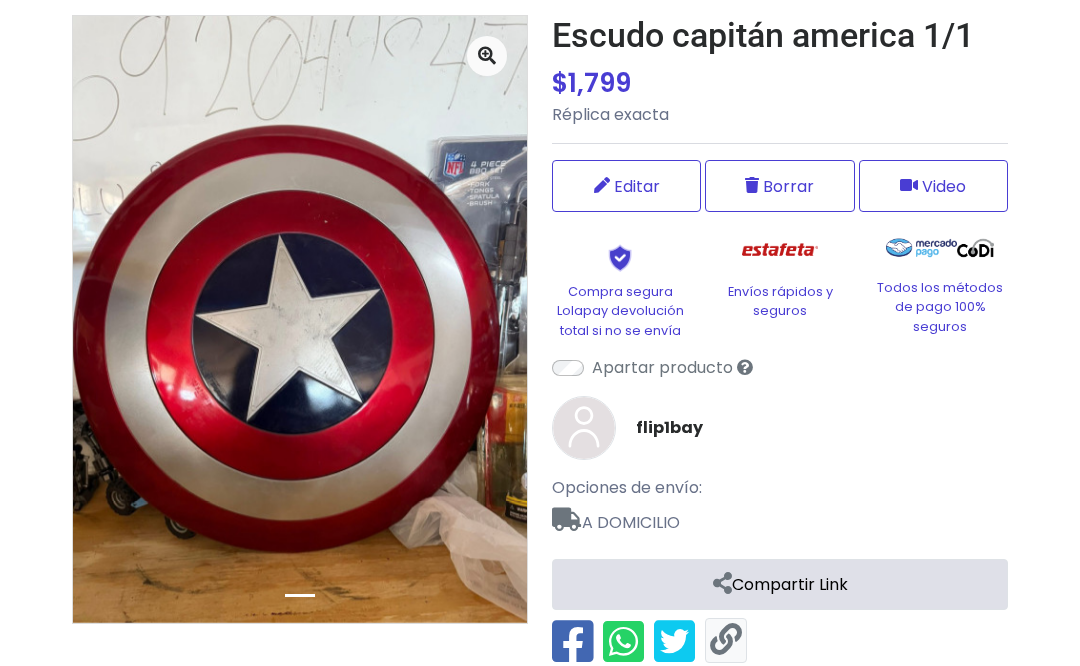 click on "A DOMICILIO" at bounding box center [780, 518] 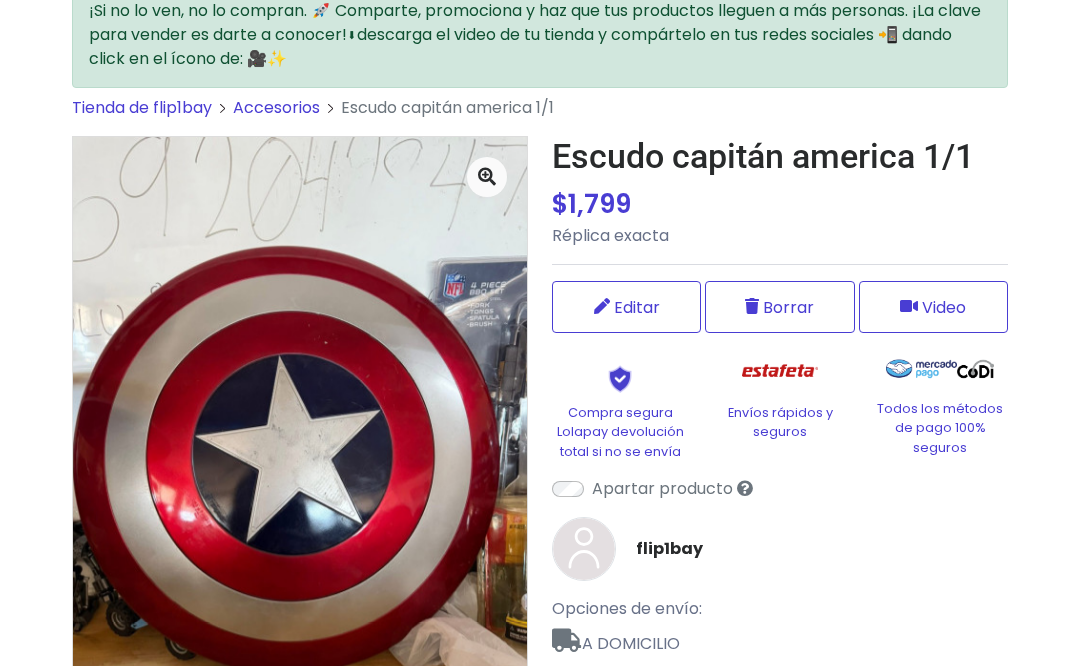 scroll, scrollTop: 0, scrollLeft: 0, axis: both 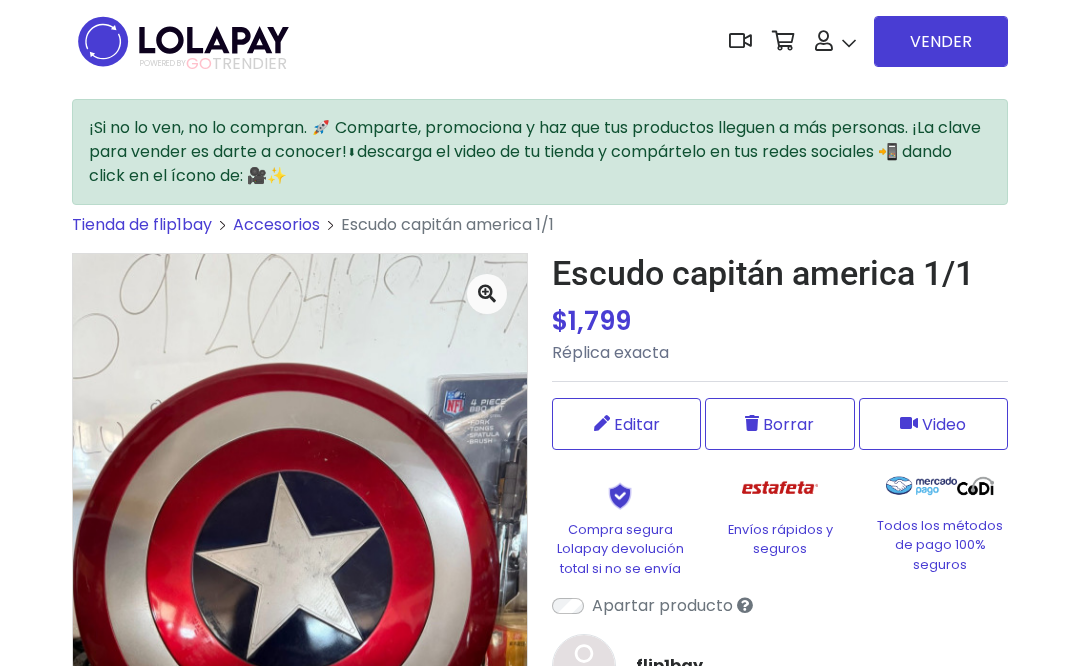 click on "VENDER" at bounding box center [941, 41] 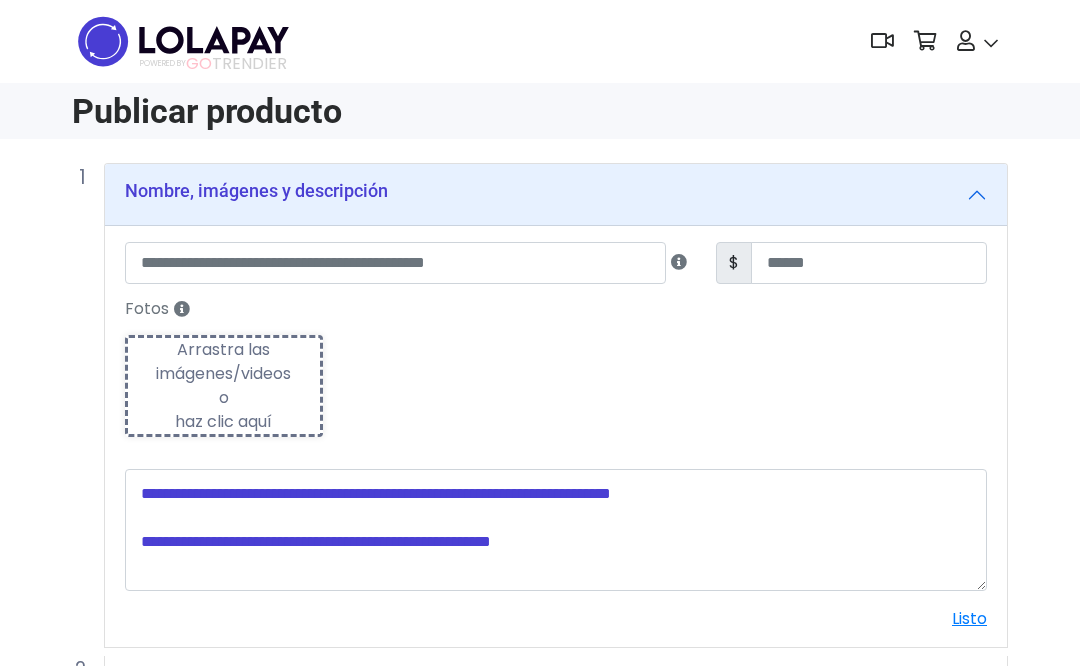 scroll, scrollTop: 0, scrollLeft: 0, axis: both 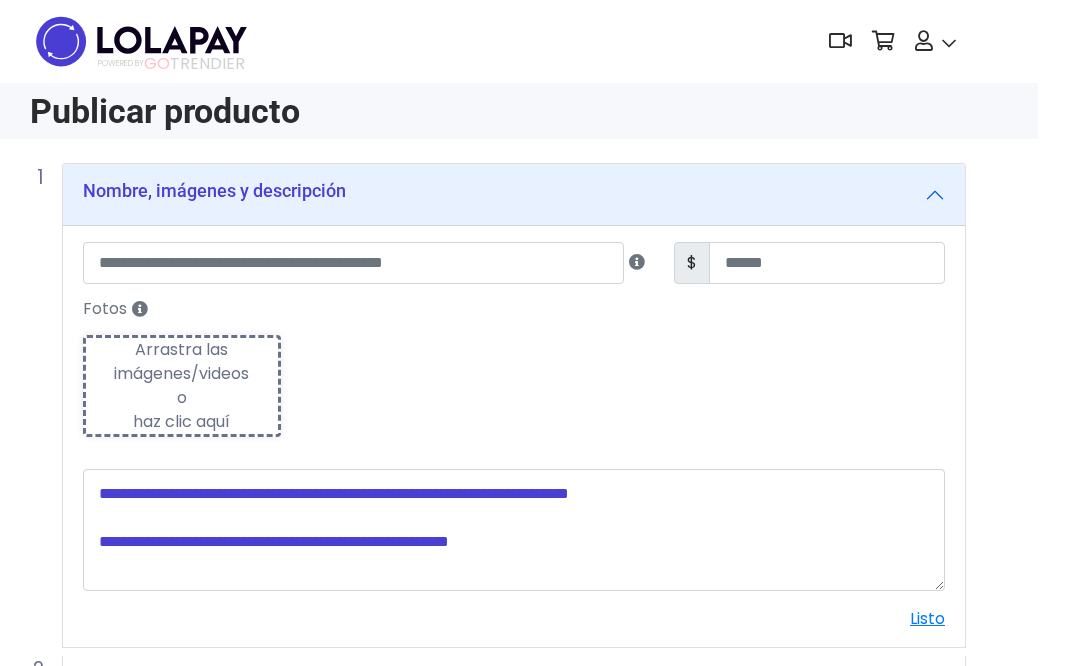 click on "Mi tienda" at bounding box center (981, 185) 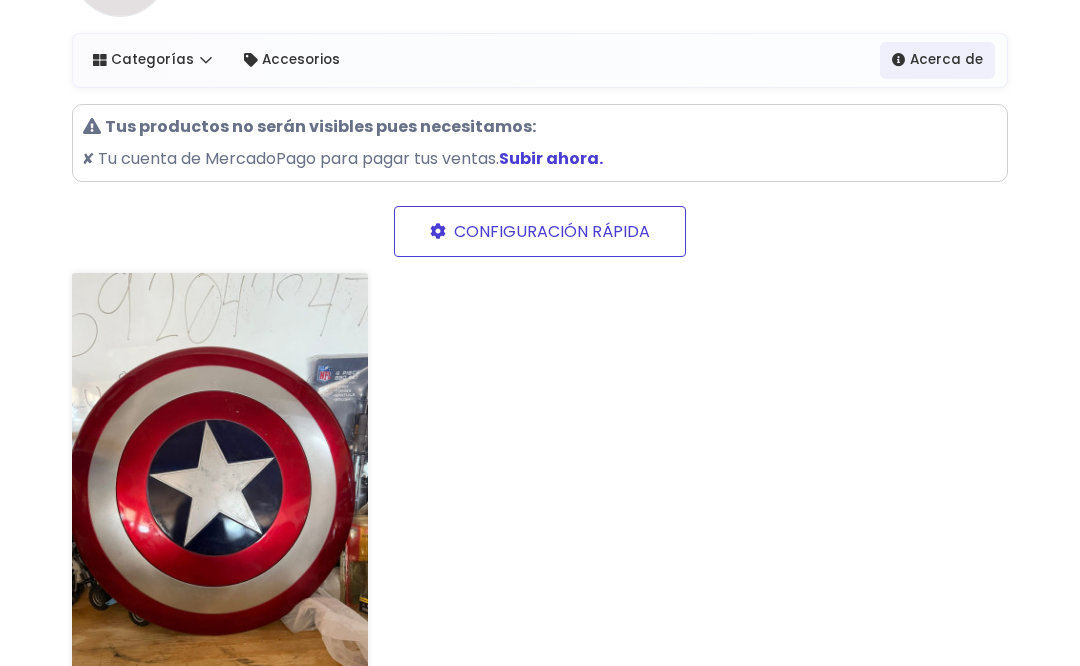 scroll, scrollTop: 0, scrollLeft: 0, axis: both 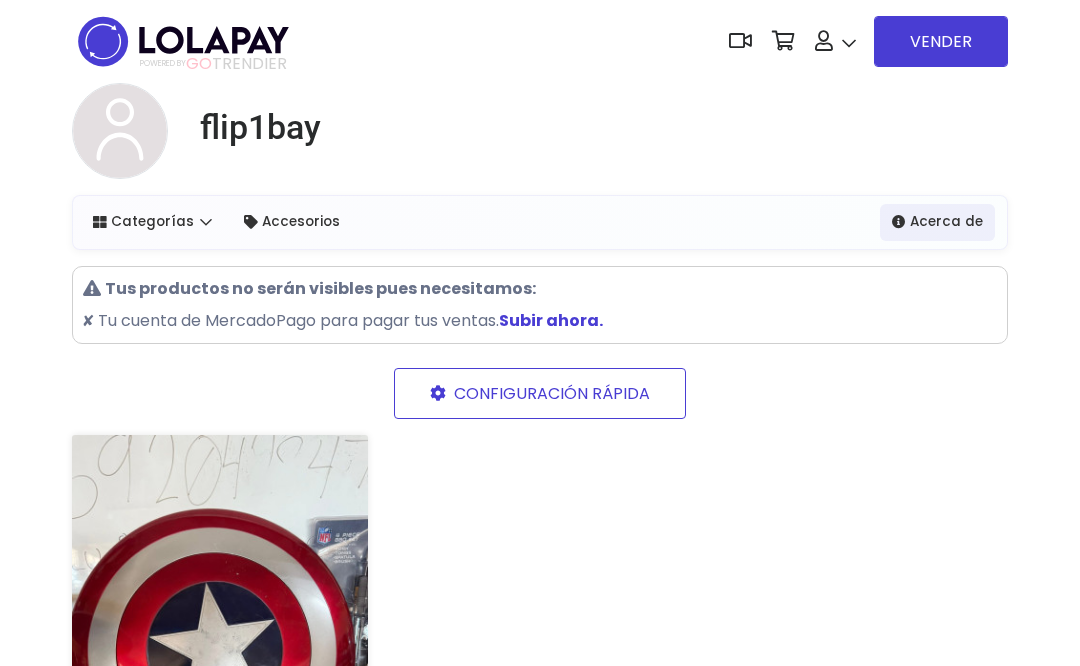 click on "VENDER" at bounding box center (941, 41) 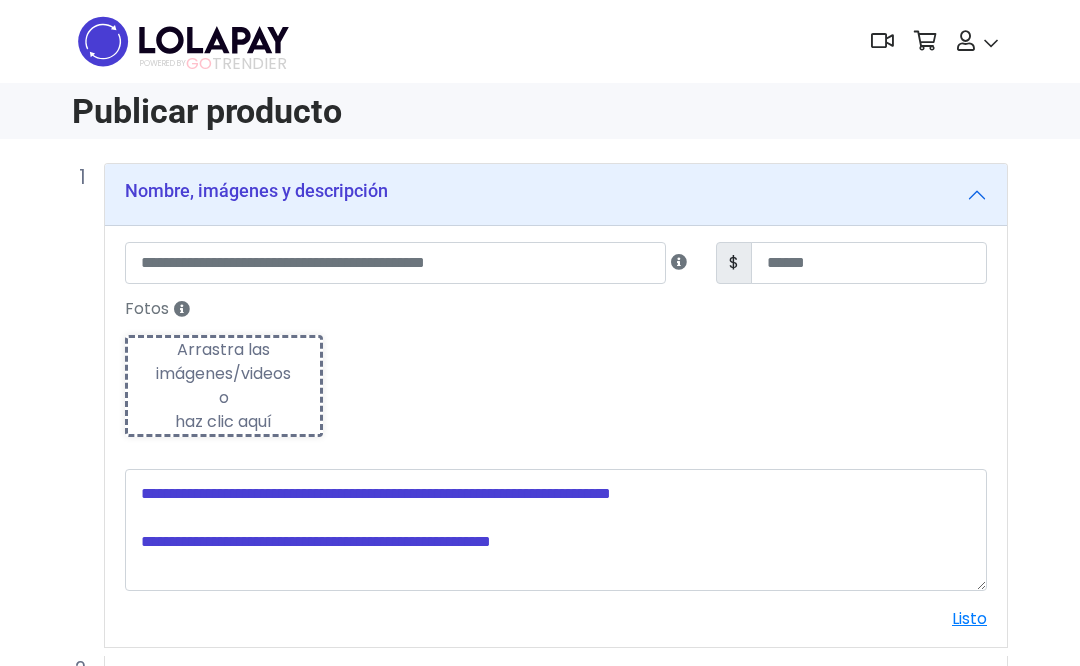scroll, scrollTop: 0, scrollLeft: 0, axis: both 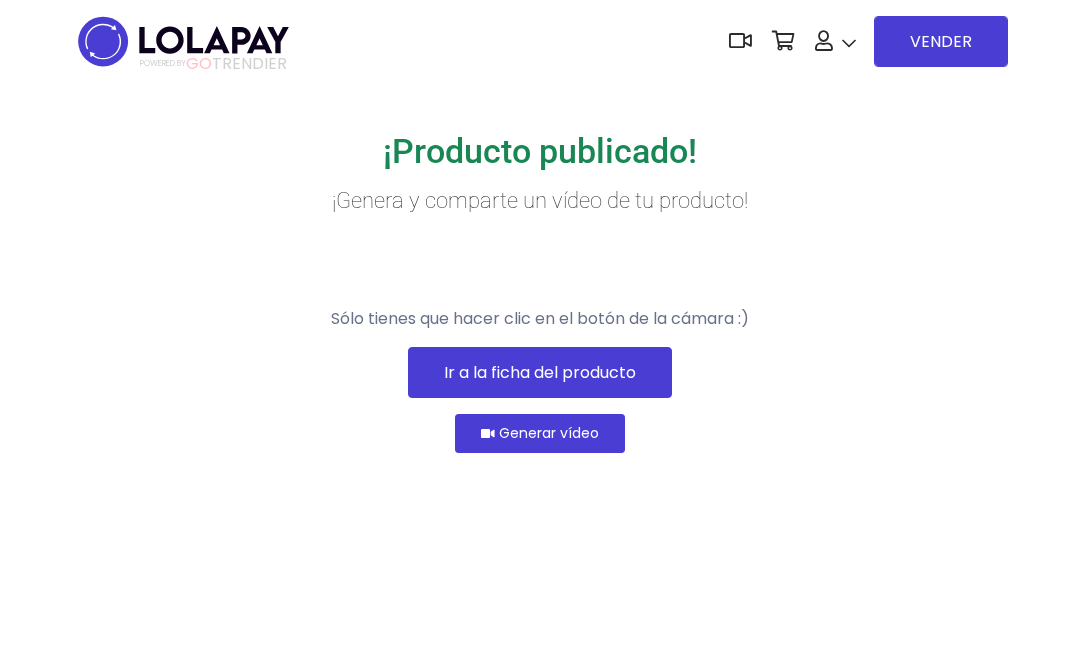 click on "Ir a la ficha del producto" at bounding box center (540, 372) 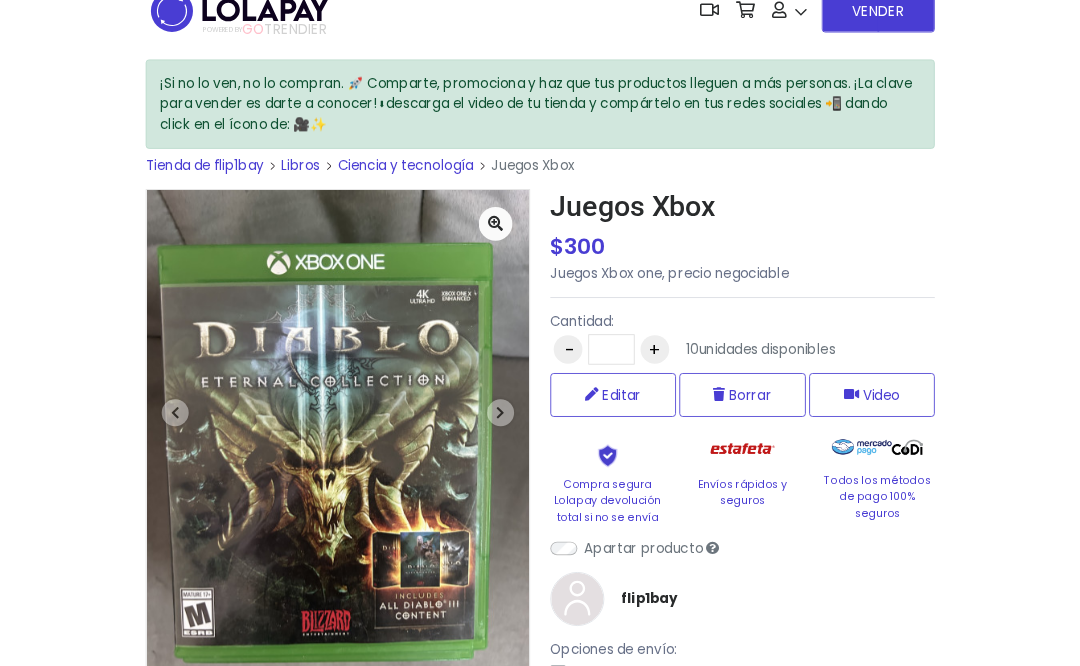 scroll, scrollTop: 0, scrollLeft: 0, axis: both 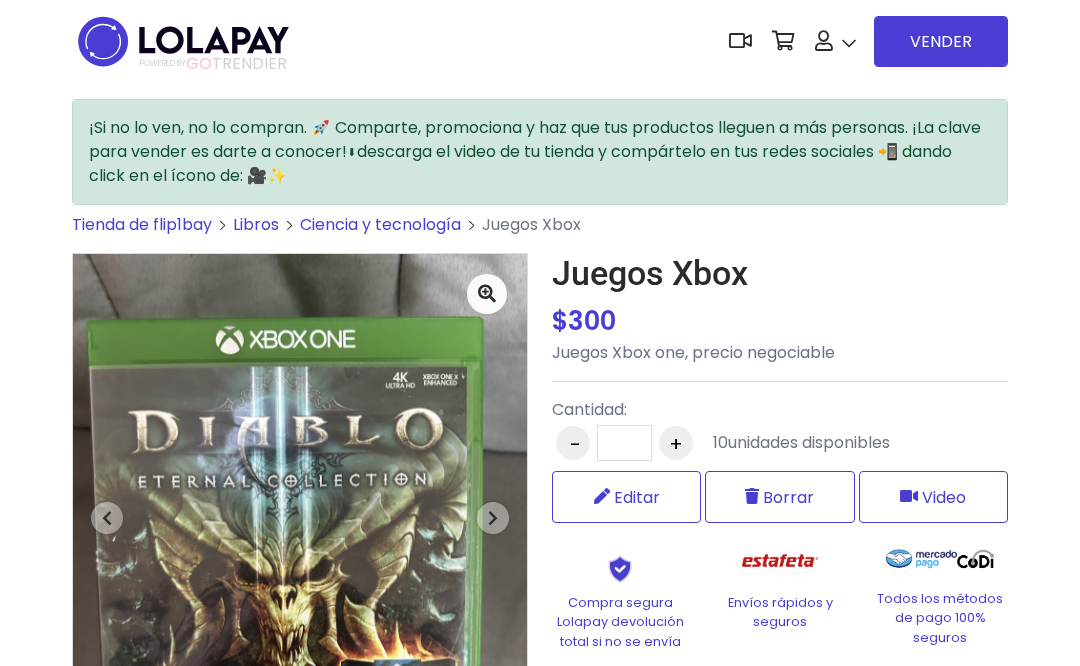 click on "Mi tienda" at bounding box center [881, 185] 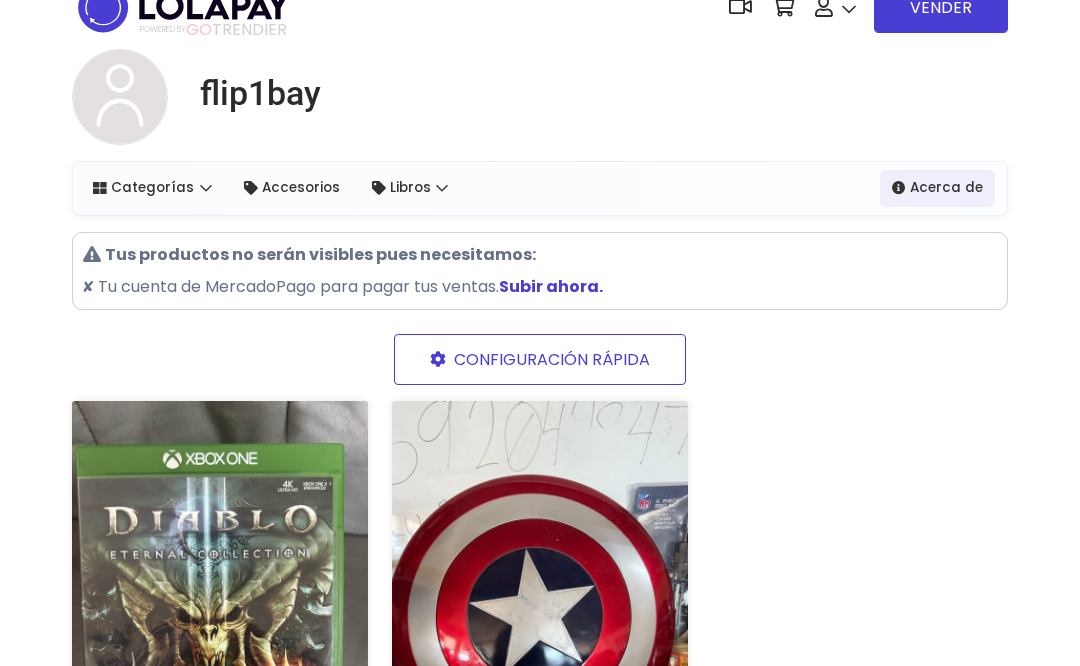 scroll, scrollTop: 0, scrollLeft: 0, axis: both 